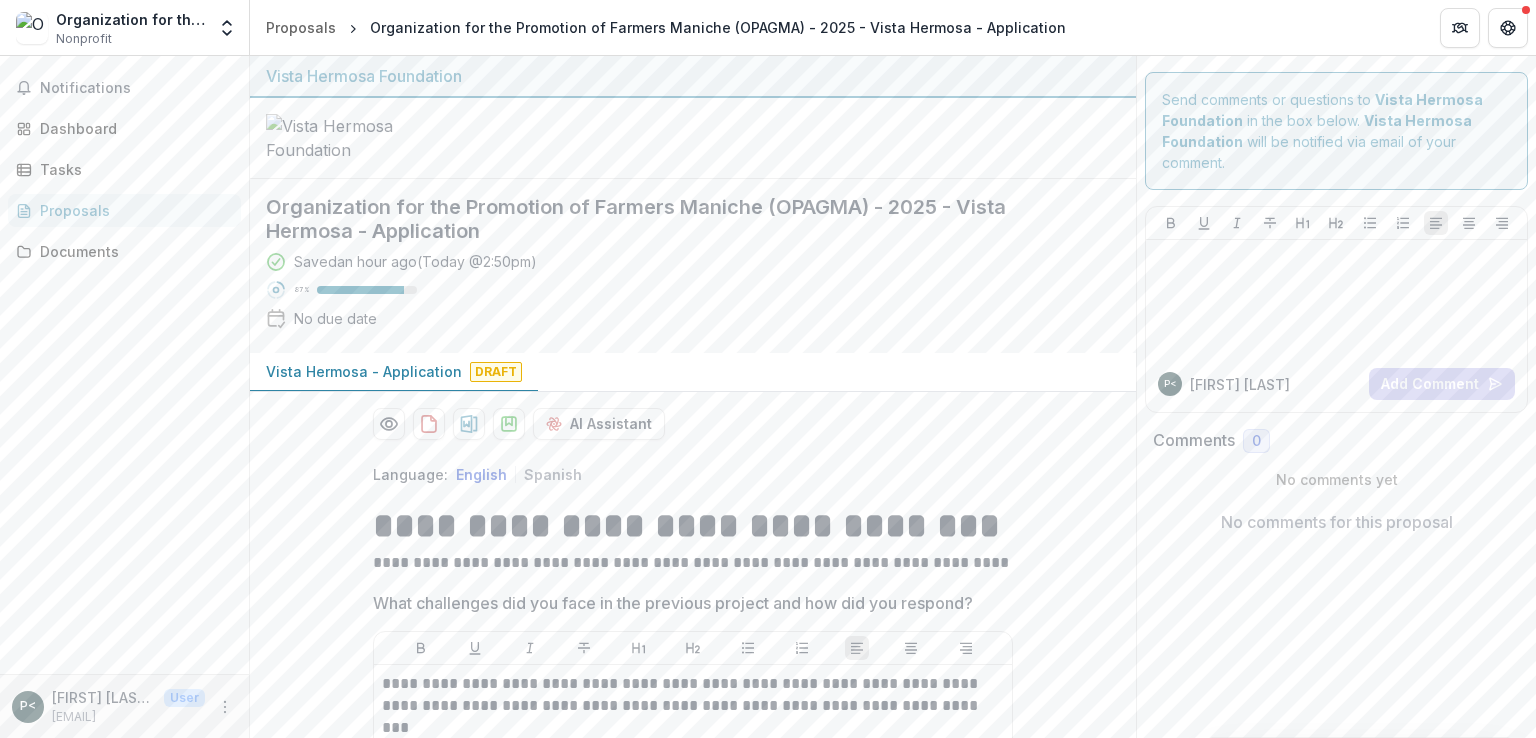 scroll, scrollTop: 0, scrollLeft: 0, axis: both 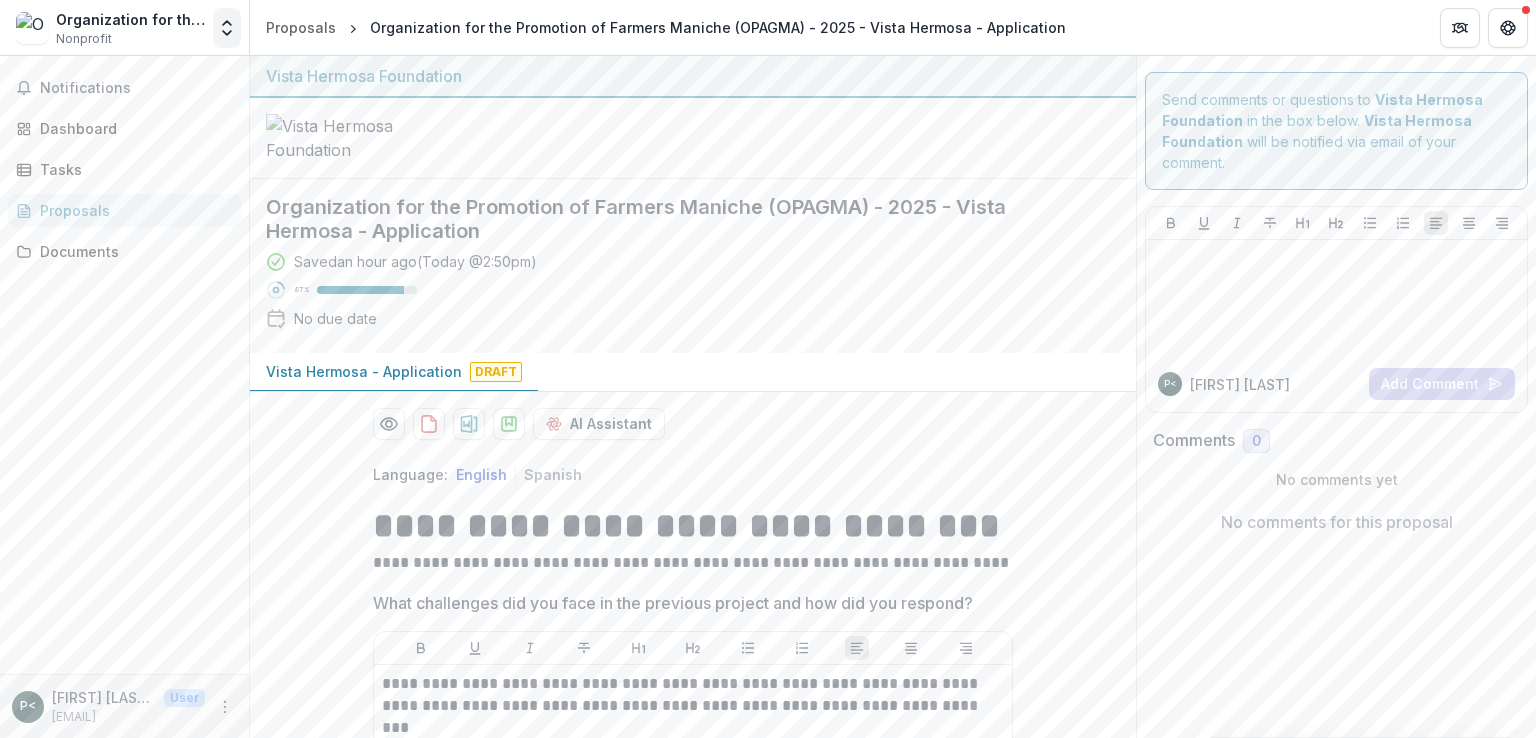 click 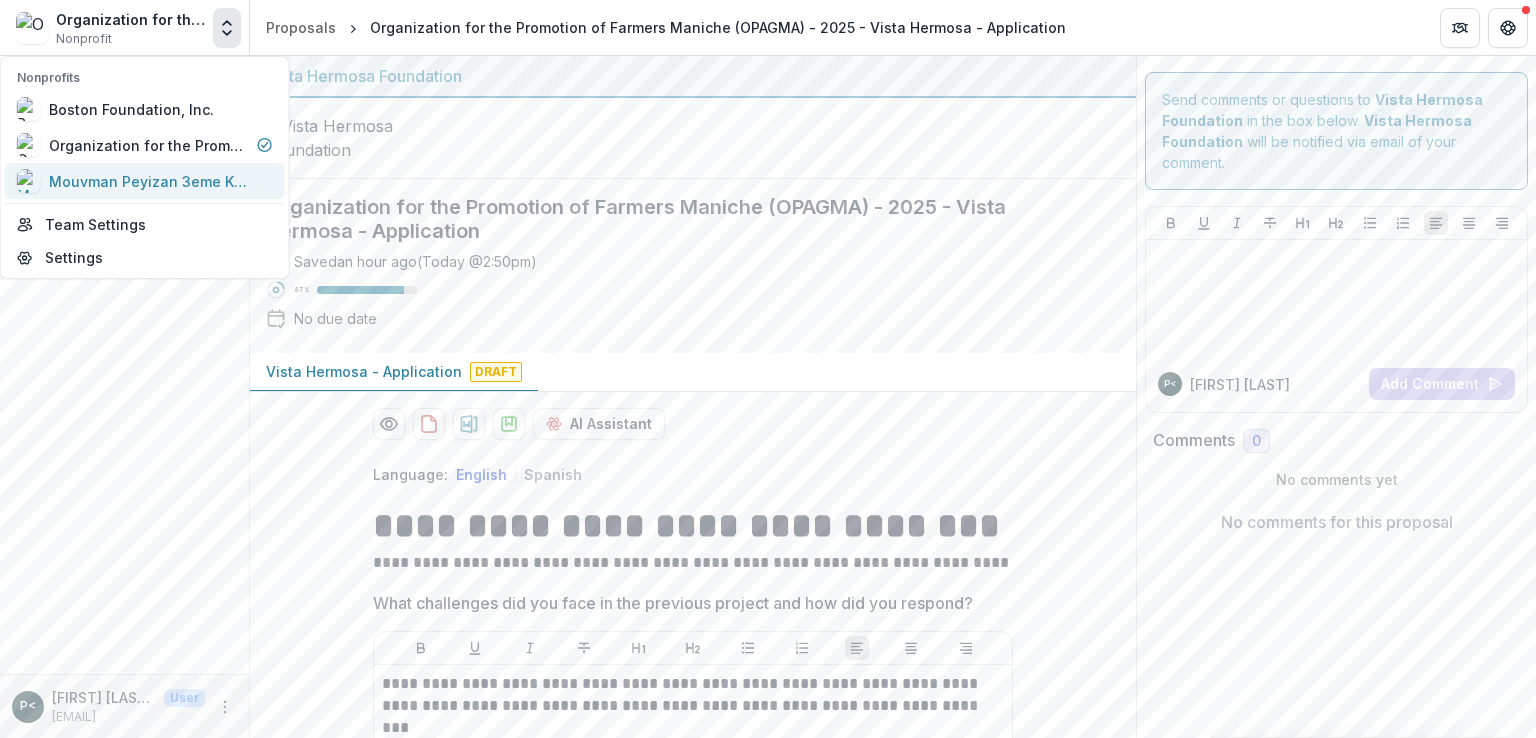 click on "Mouvman Peyizan 3eme Kanperin (MP3K)" at bounding box center (149, 181) 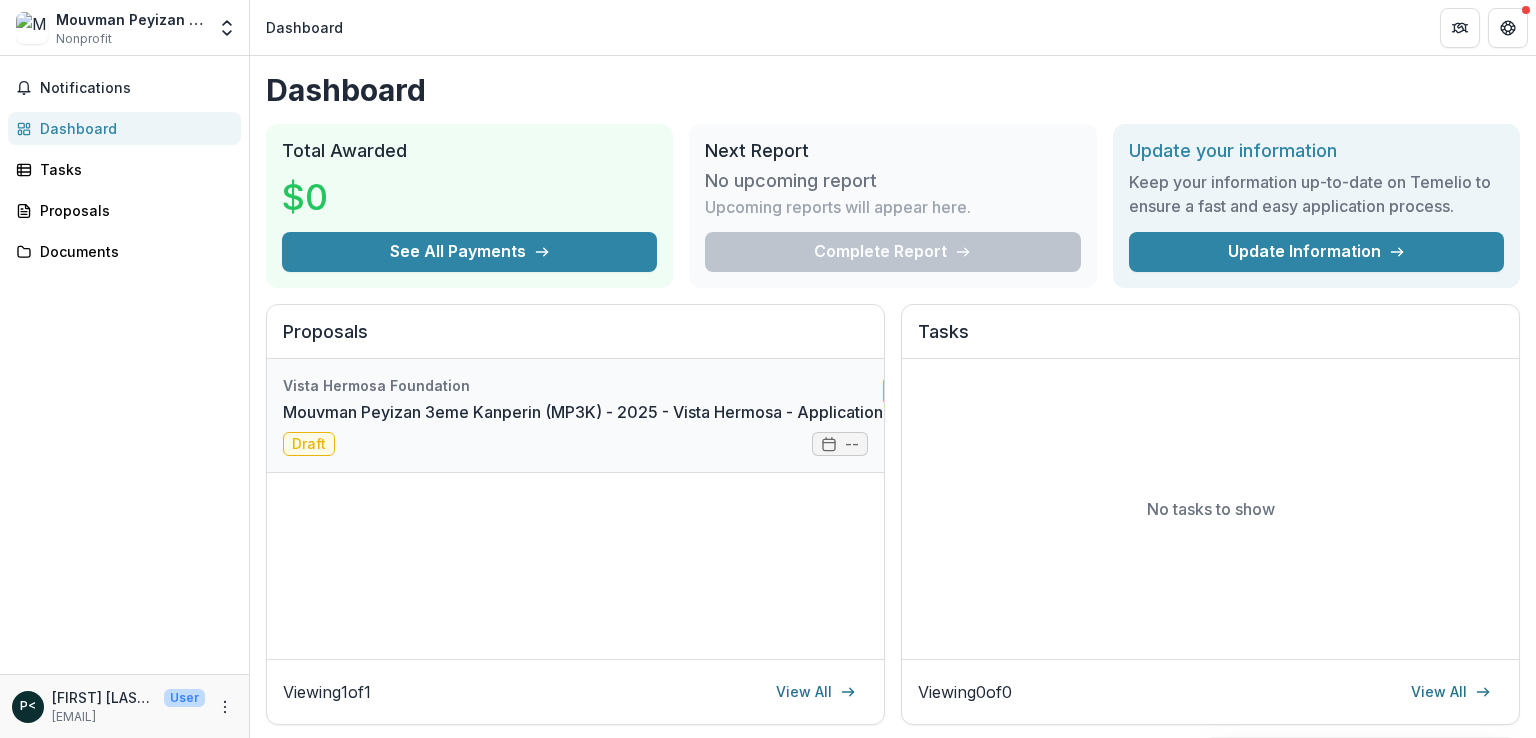 click on "Mouvman Peyizan 3eme Kanperin (MP3K) - 2025 - Vista Hermosa - Application" at bounding box center [583, 412] 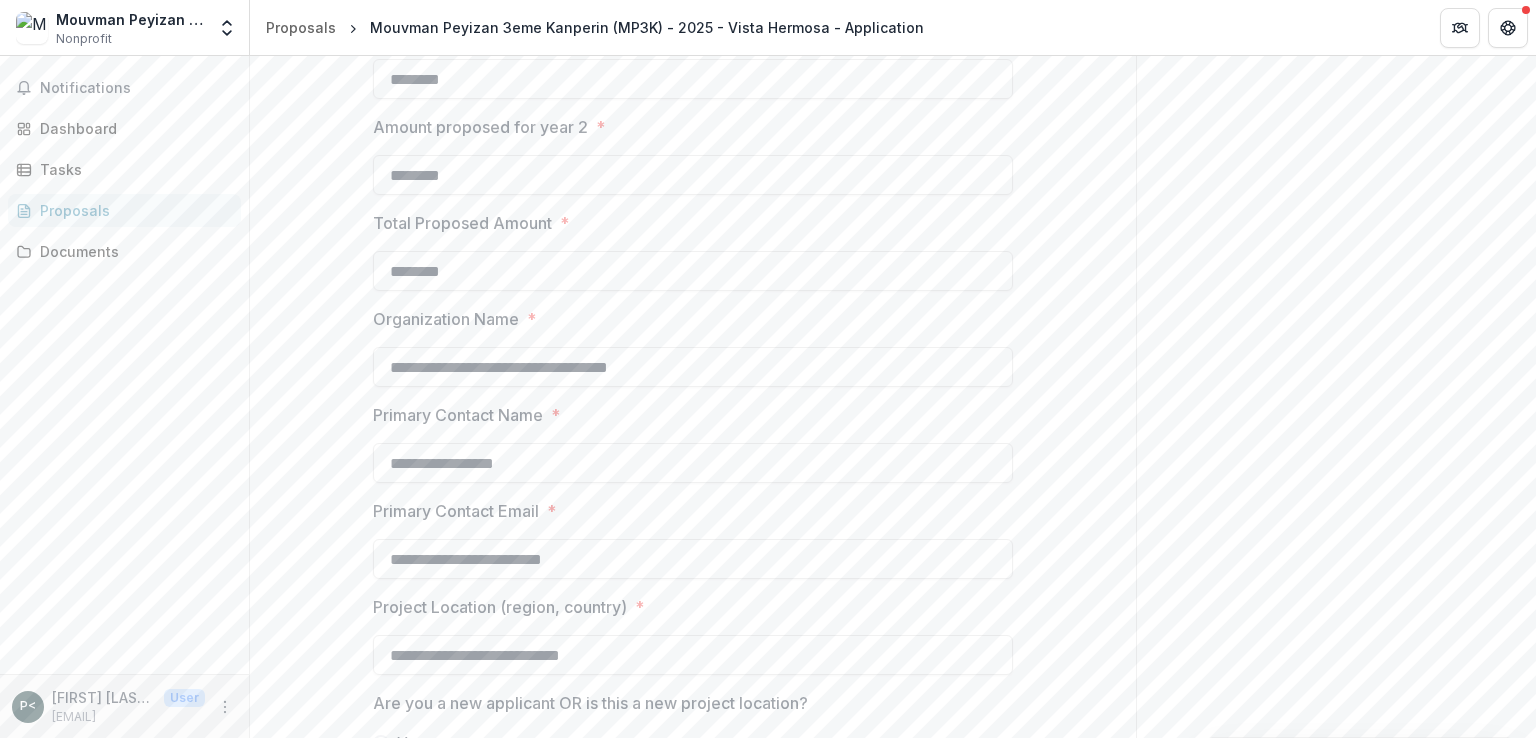 scroll, scrollTop: 1606, scrollLeft: 0, axis: vertical 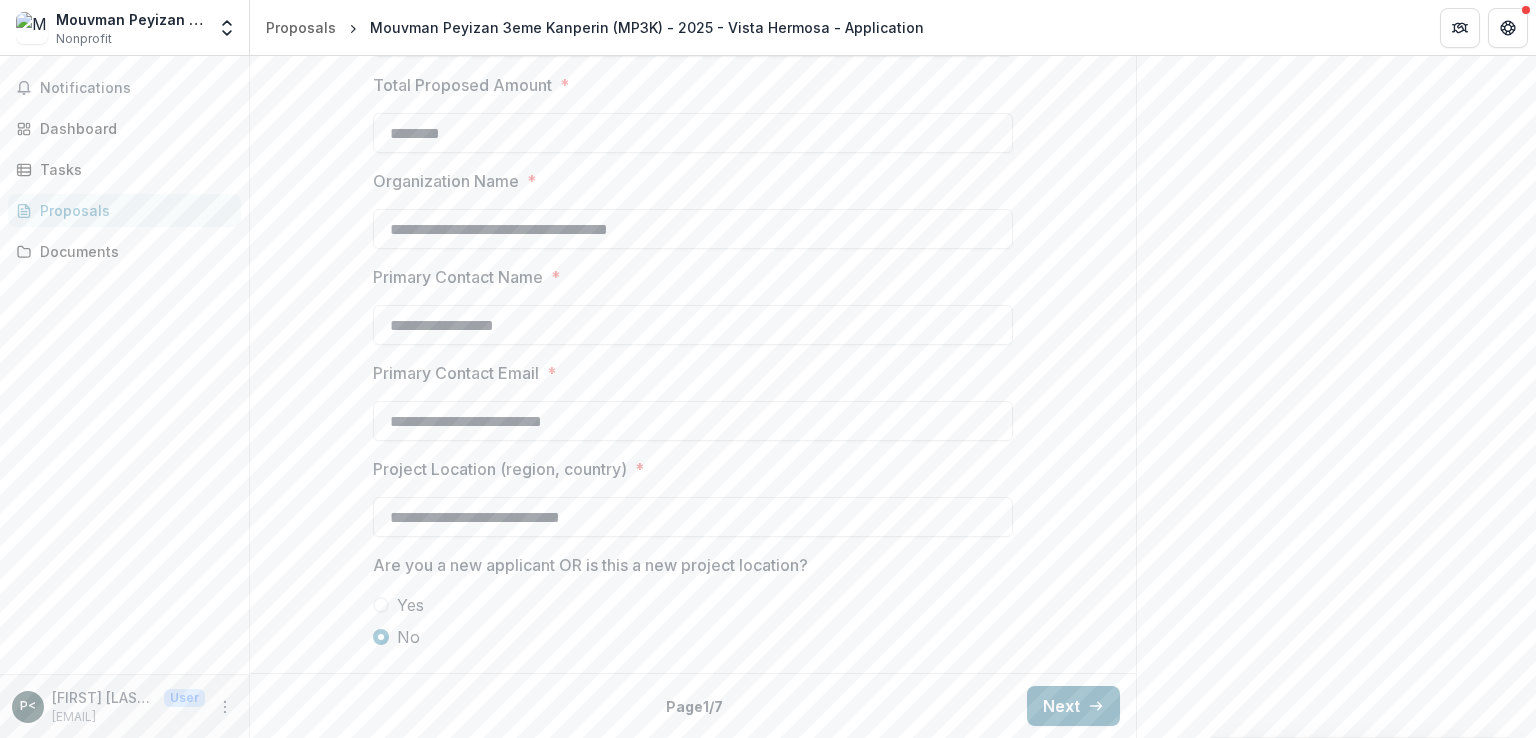click on "Next" at bounding box center (1073, 706) 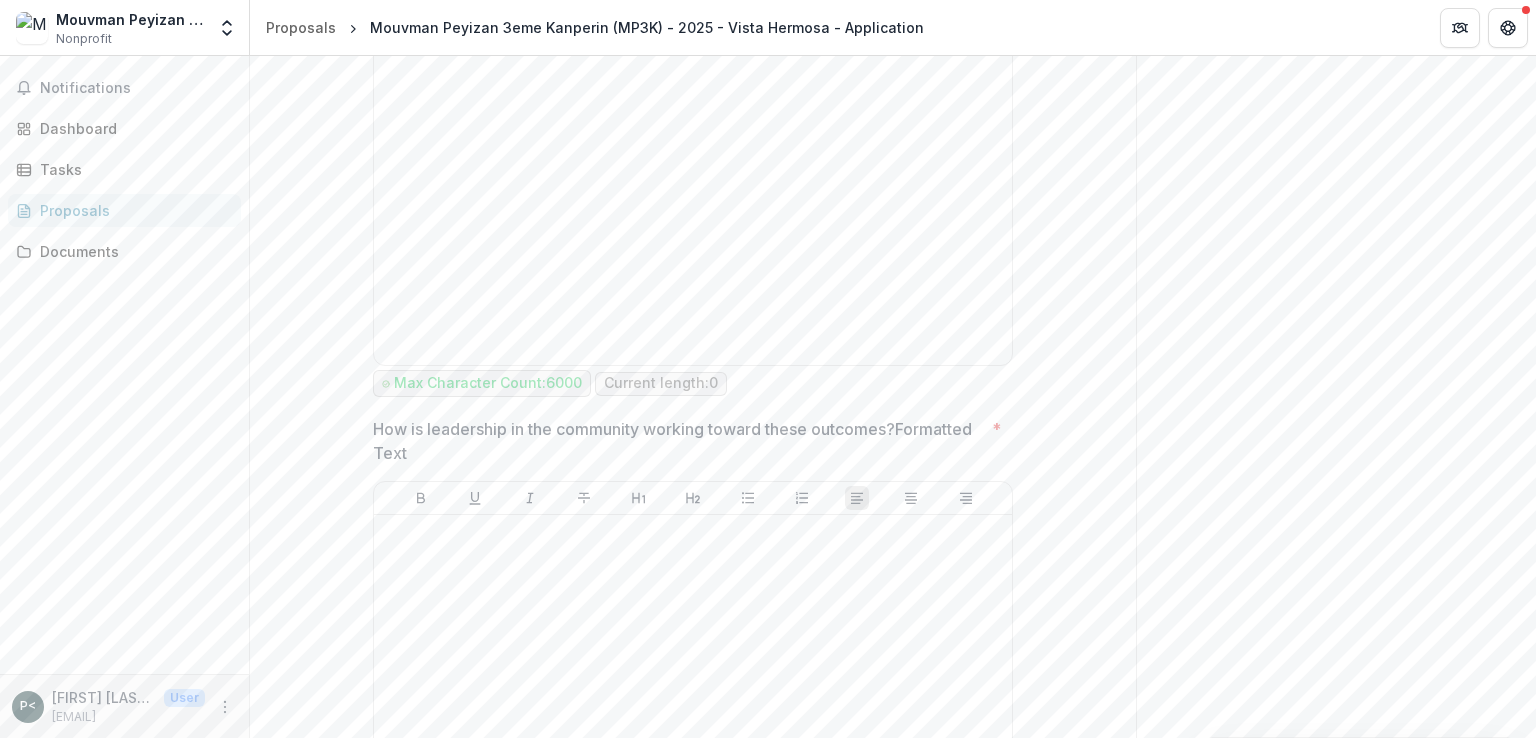 scroll, scrollTop: 3457, scrollLeft: 0, axis: vertical 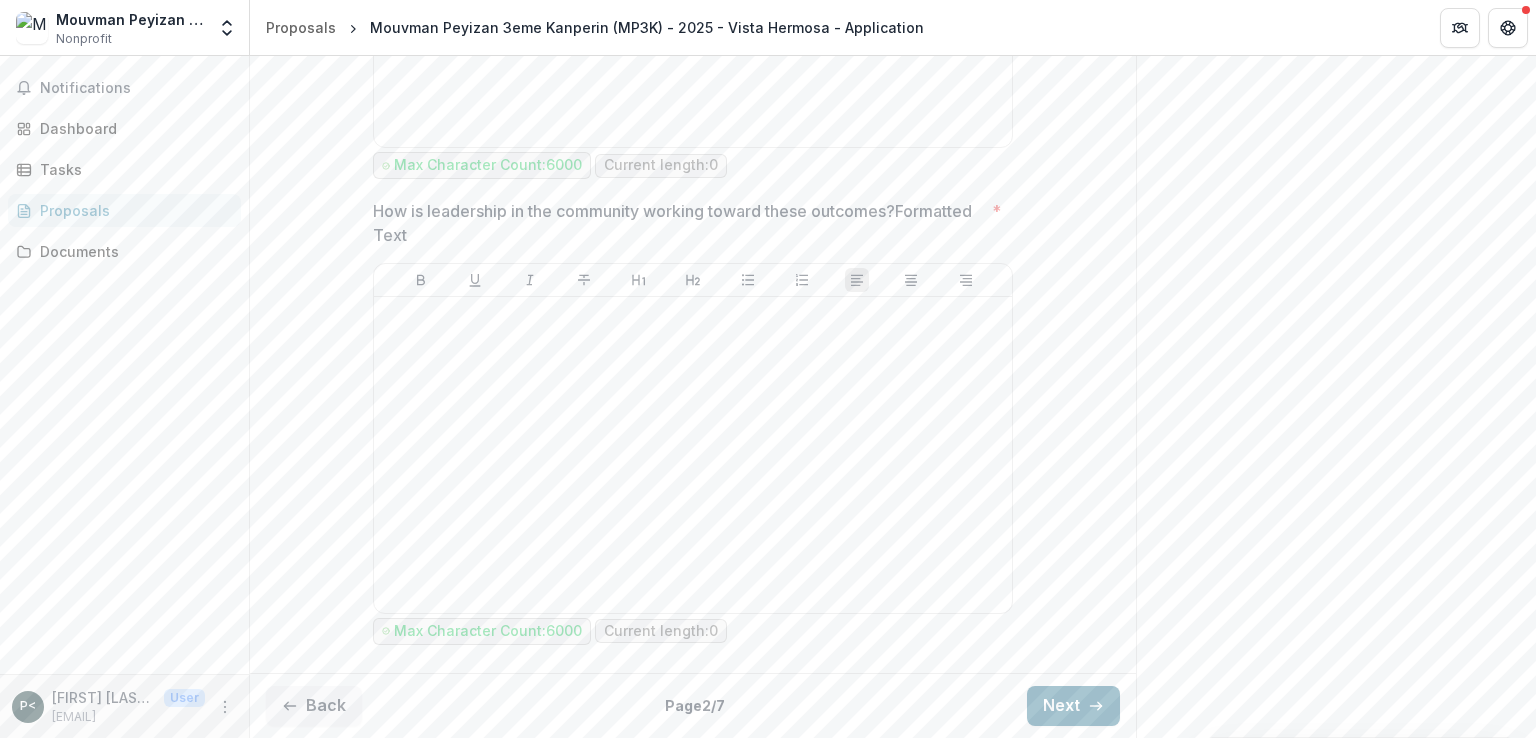 click on "Next" at bounding box center (1073, 706) 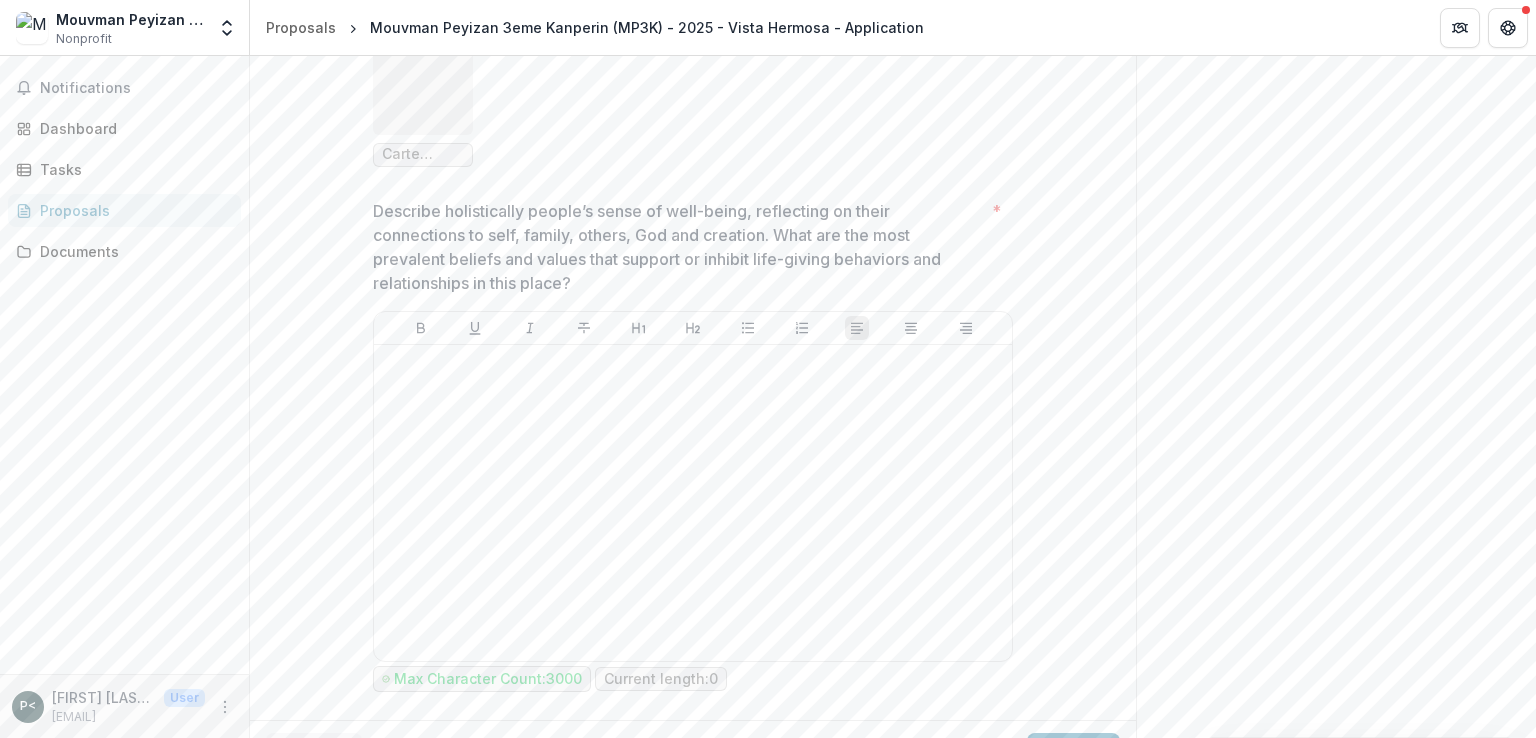 scroll, scrollTop: 1191, scrollLeft: 0, axis: vertical 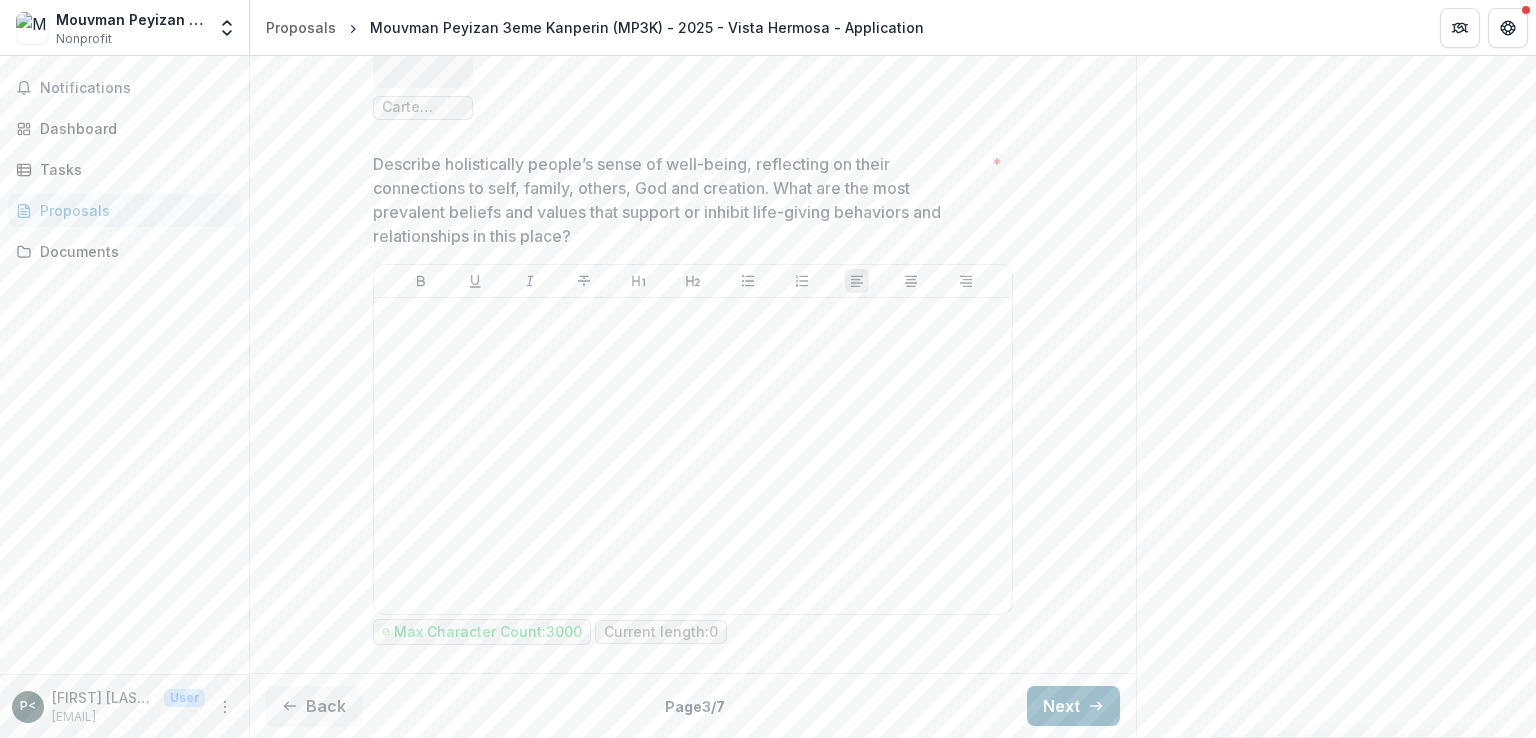 click on "Next" at bounding box center (1073, 706) 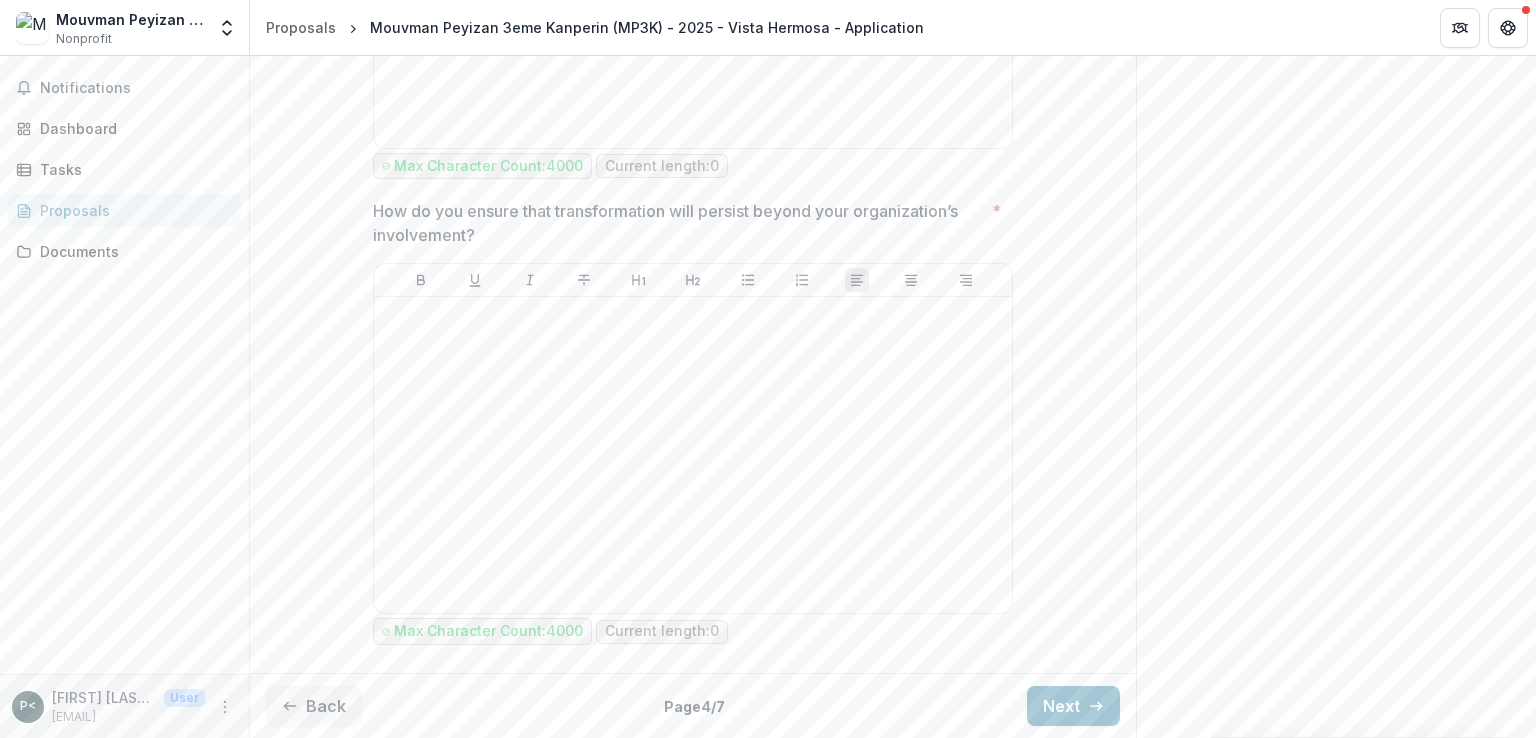 scroll, scrollTop: 3896, scrollLeft: 0, axis: vertical 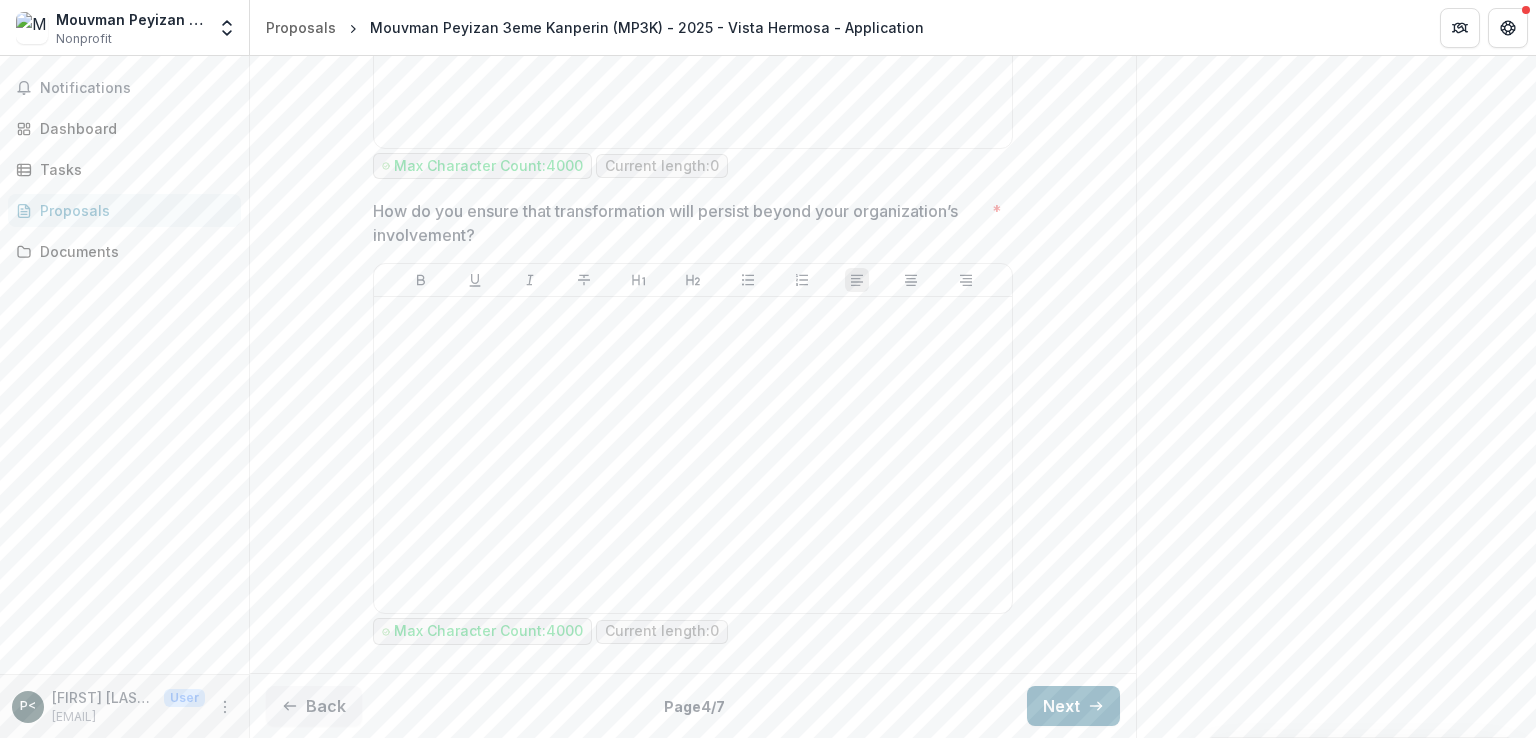 click on "Next" at bounding box center (1073, 706) 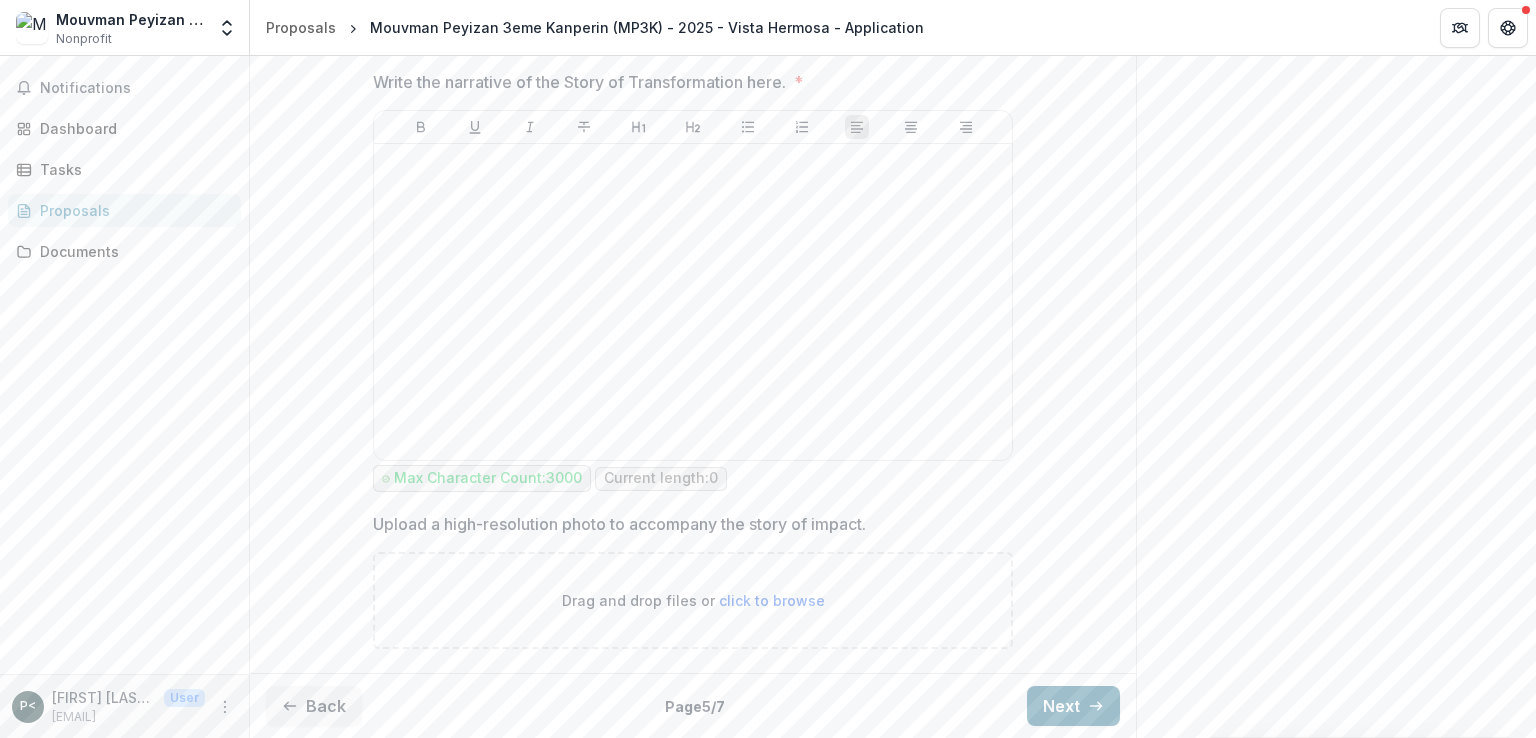 scroll, scrollTop: 1796, scrollLeft: 0, axis: vertical 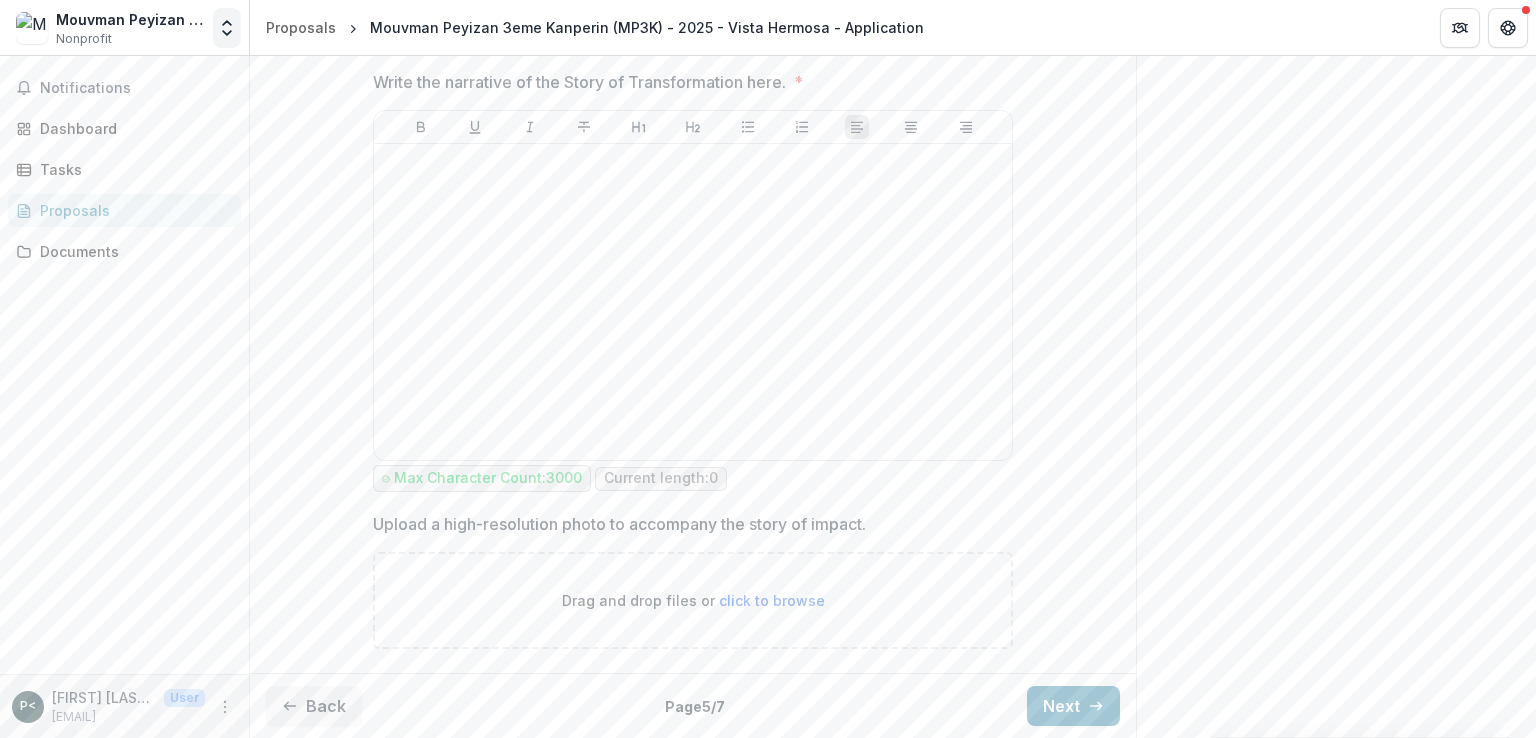 click 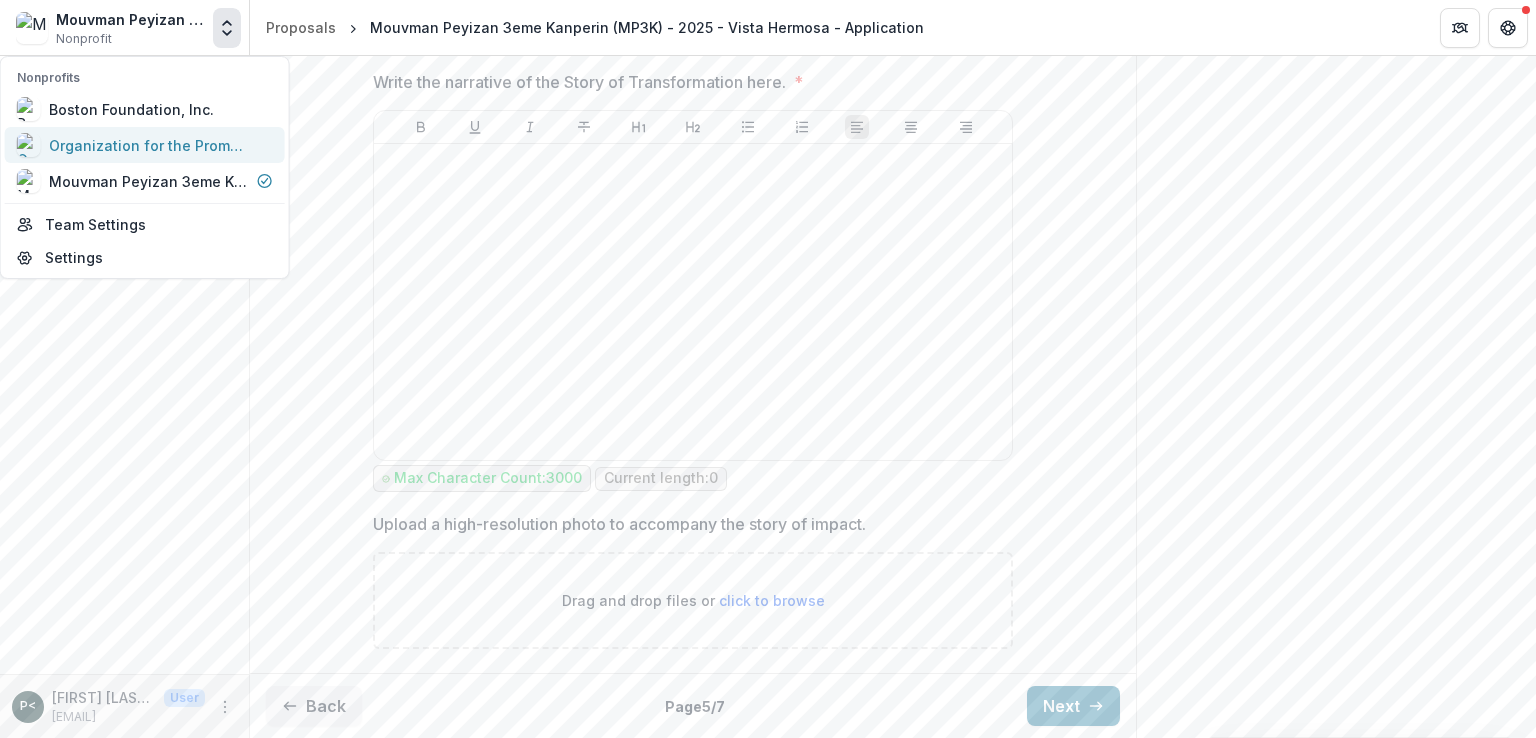 click on "Organization for the Promotion of Farmers Maniche (OPAGMA)" at bounding box center (149, 145) 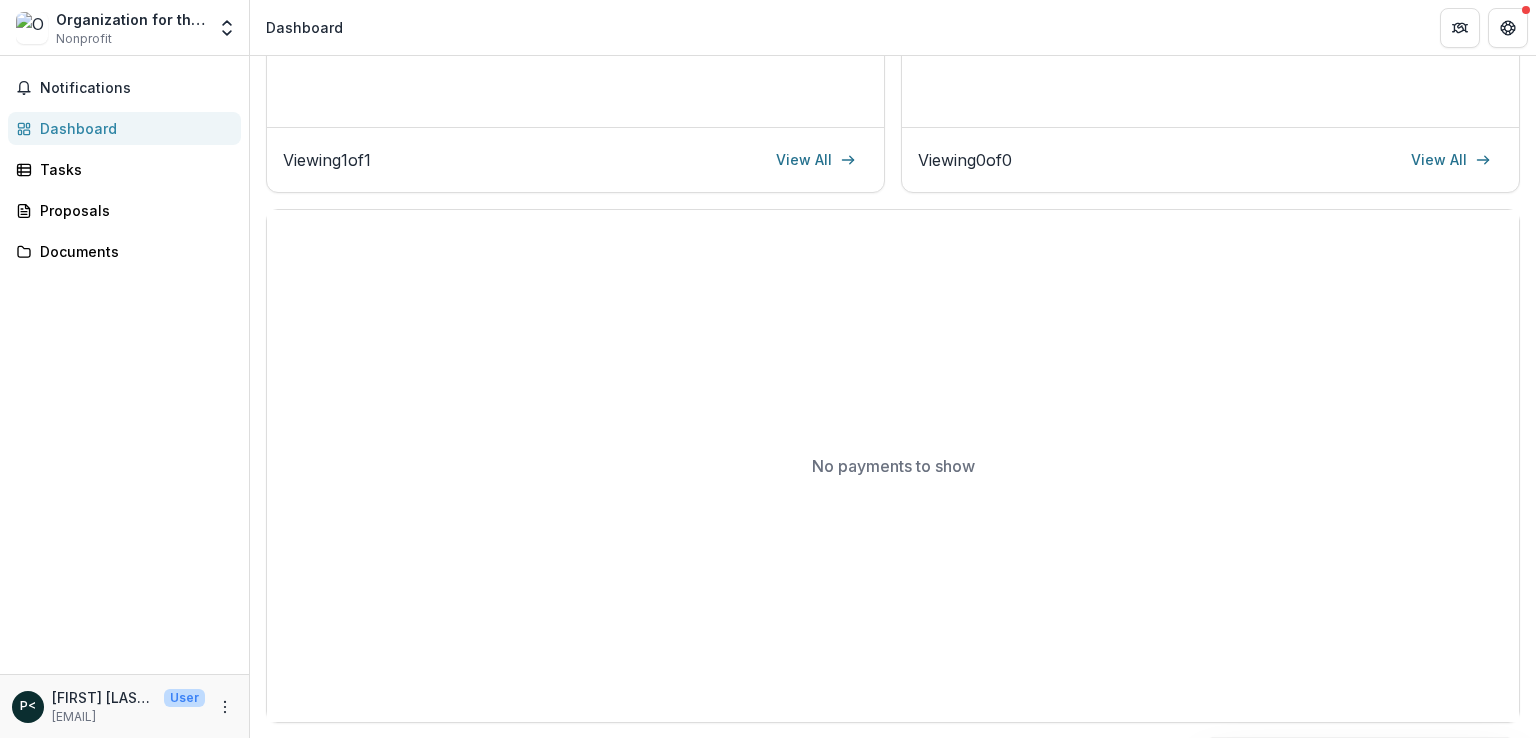 scroll, scrollTop: 0, scrollLeft: 0, axis: both 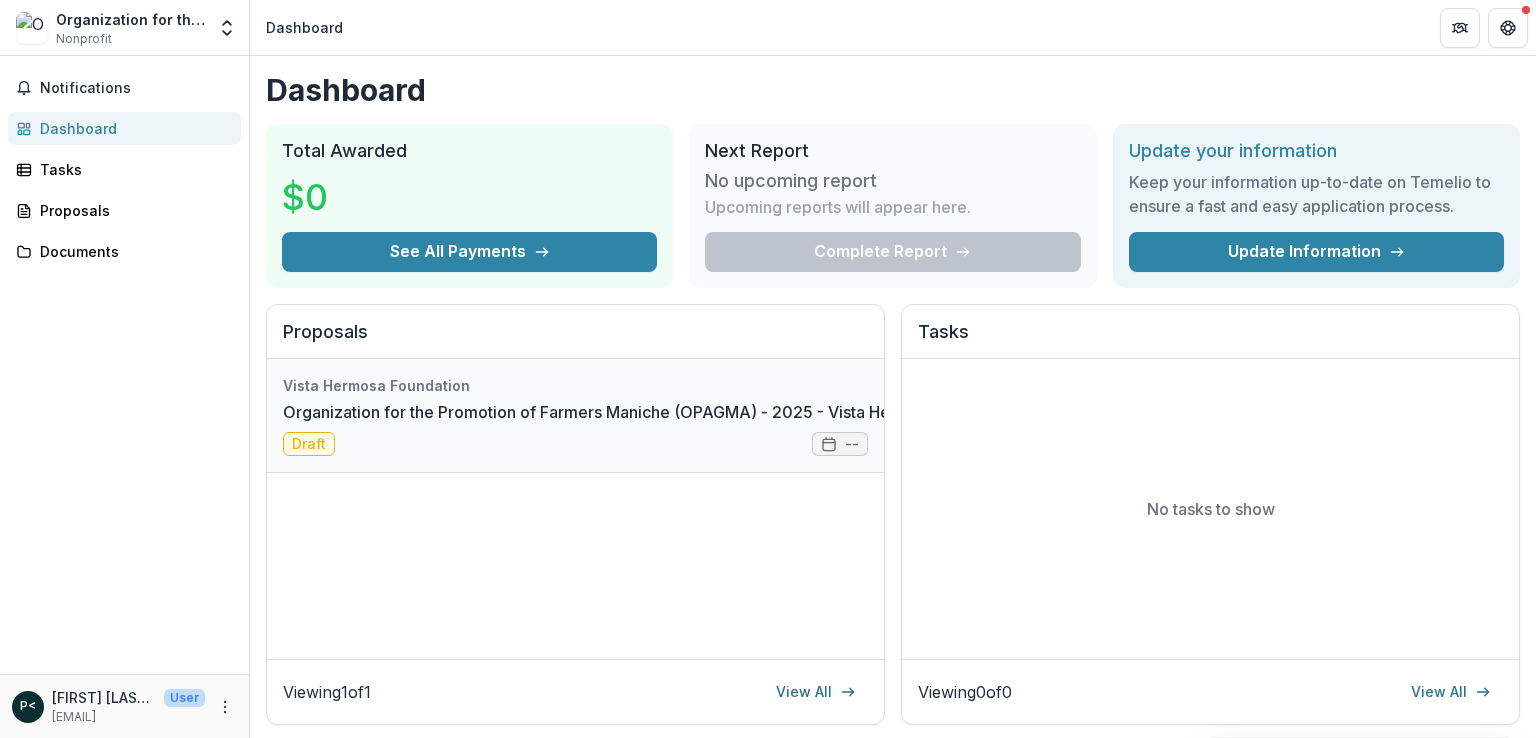 click on "Organization for the Promotion of Farmers Maniche (OPAGMA) - 2025 - Vista Hermosa - Application" at bounding box center (660, 412) 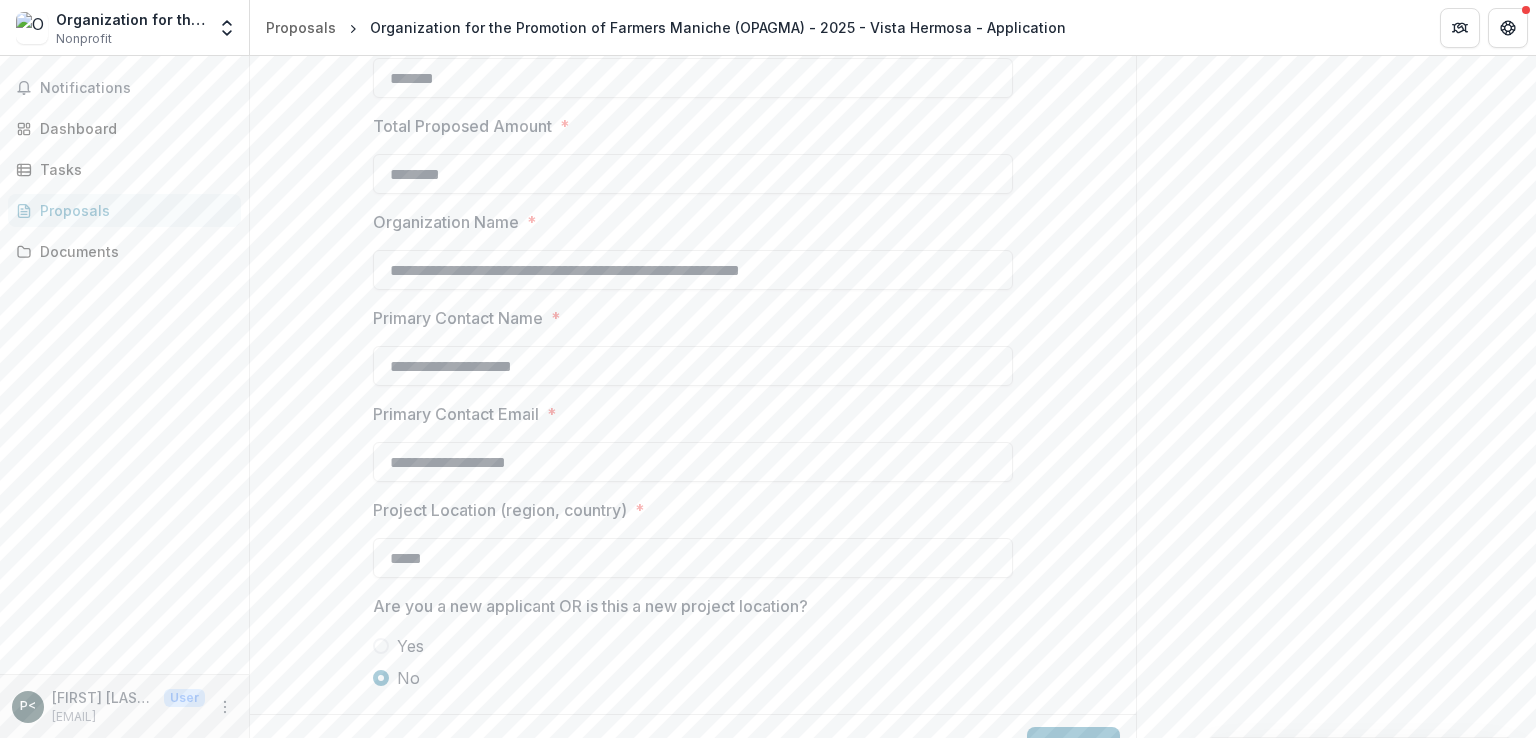 scroll, scrollTop: 1630, scrollLeft: 0, axis: vertical 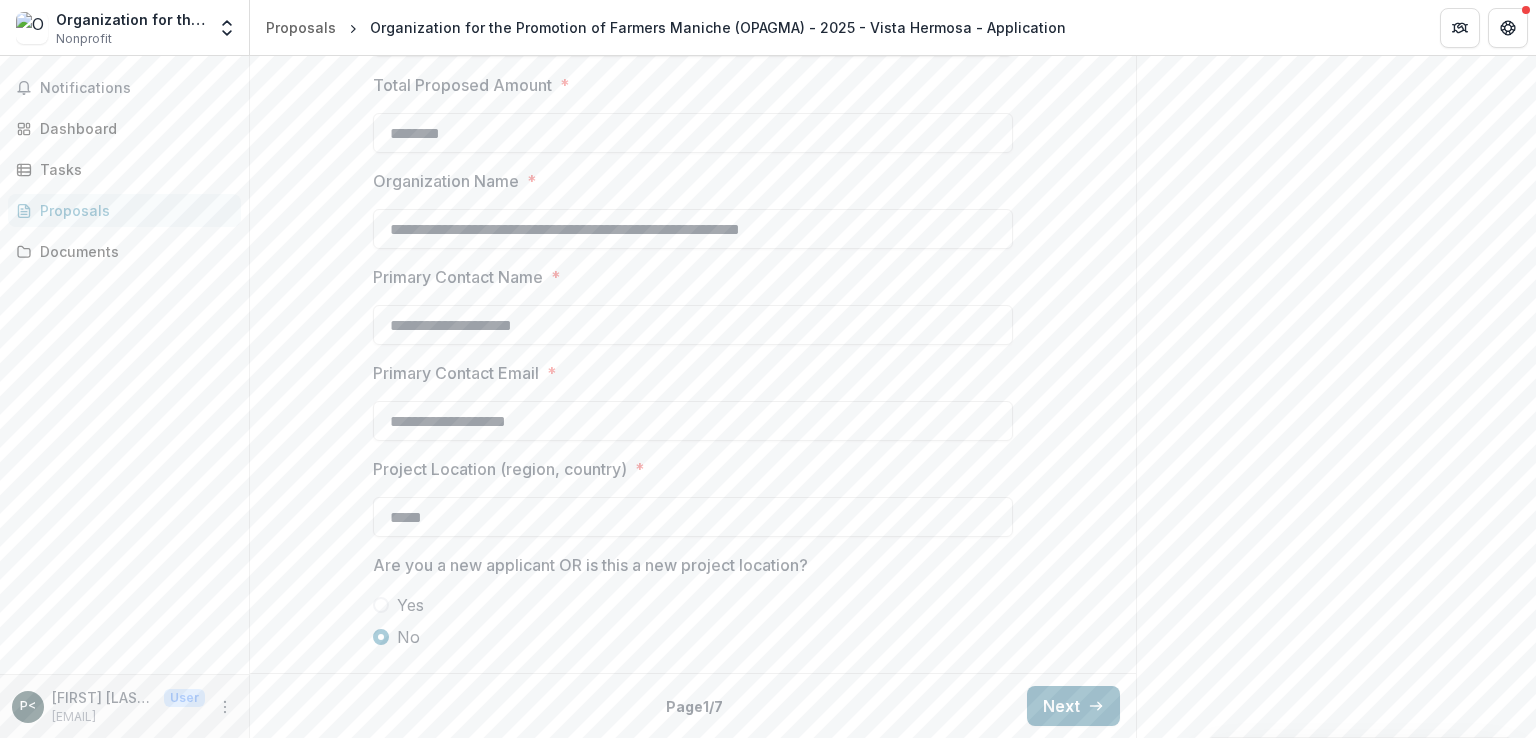 click on "Next" at bounding box center (1073, 706) 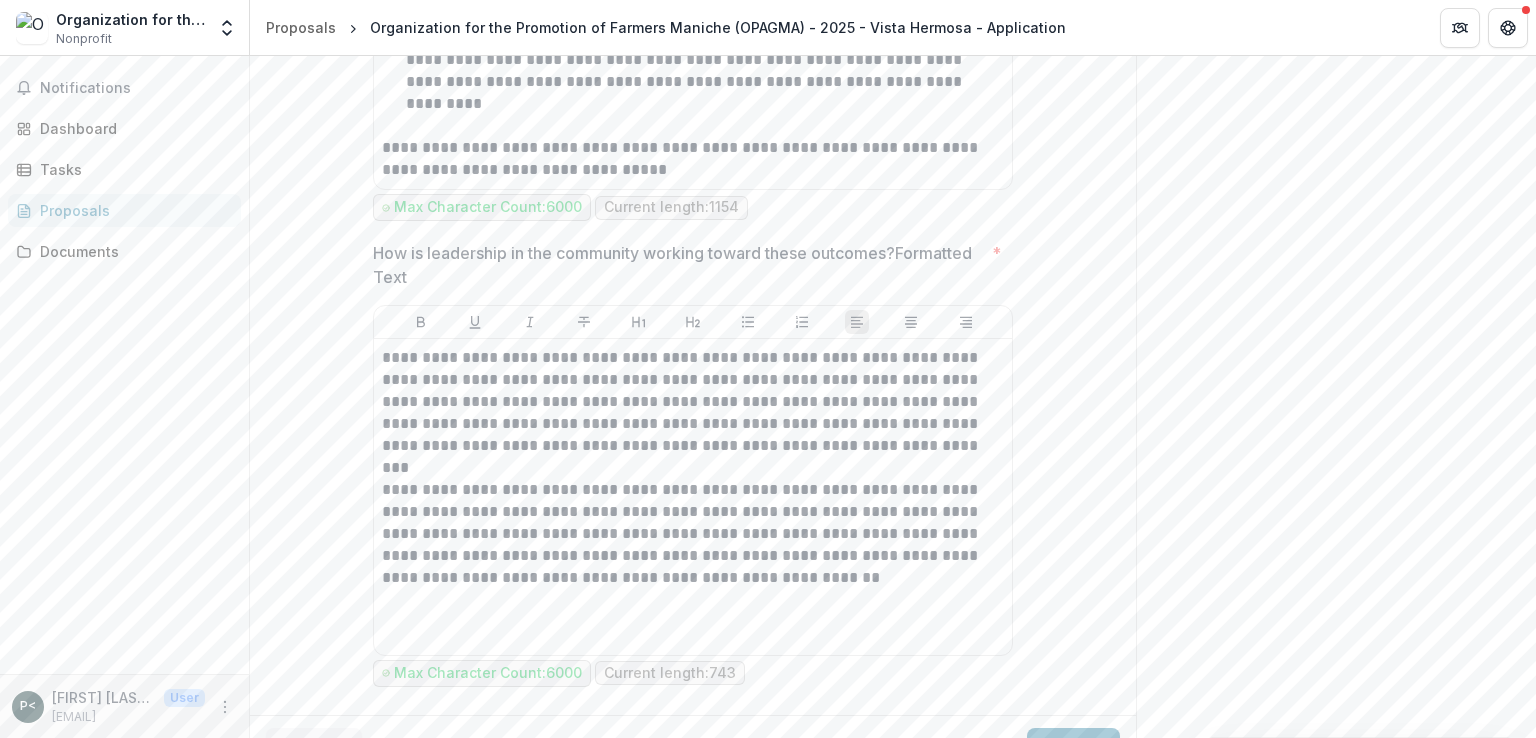 scroll, scrollTop: 3981, scrollLeft: 0, axis: vertical 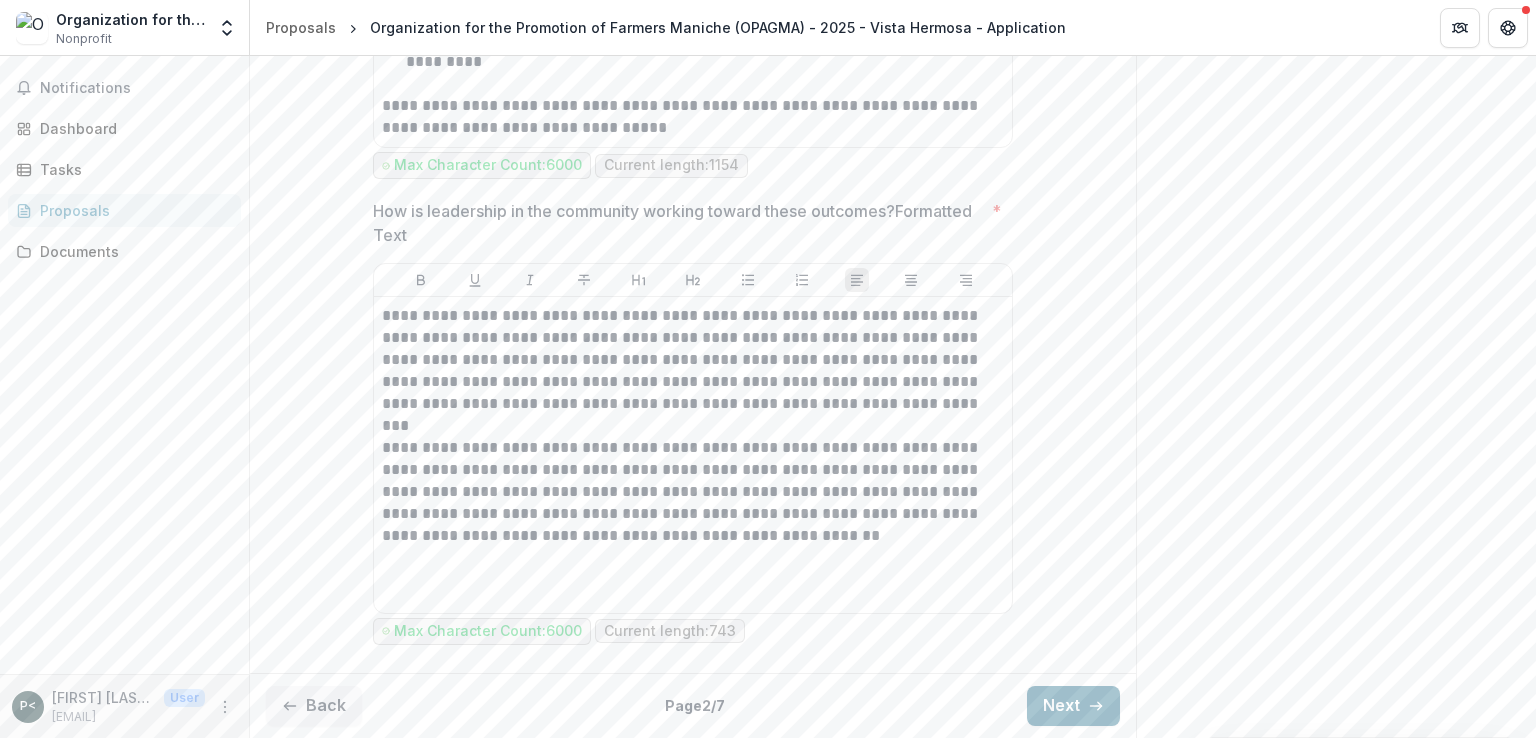 click on "Next" at bounding box center [1073, 706] 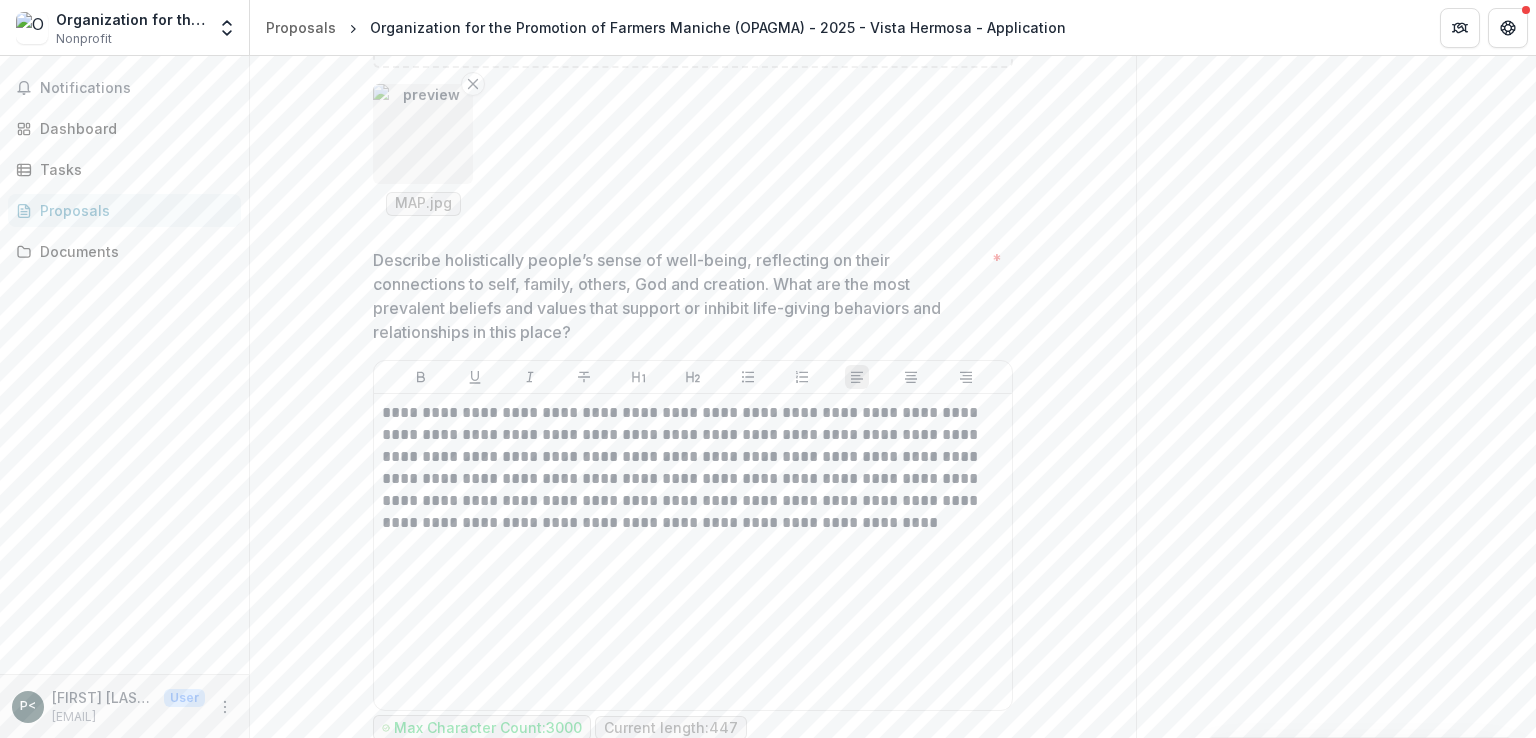 scroll, scrollTop: 1883, scrollLeft: 0, axis: vertical 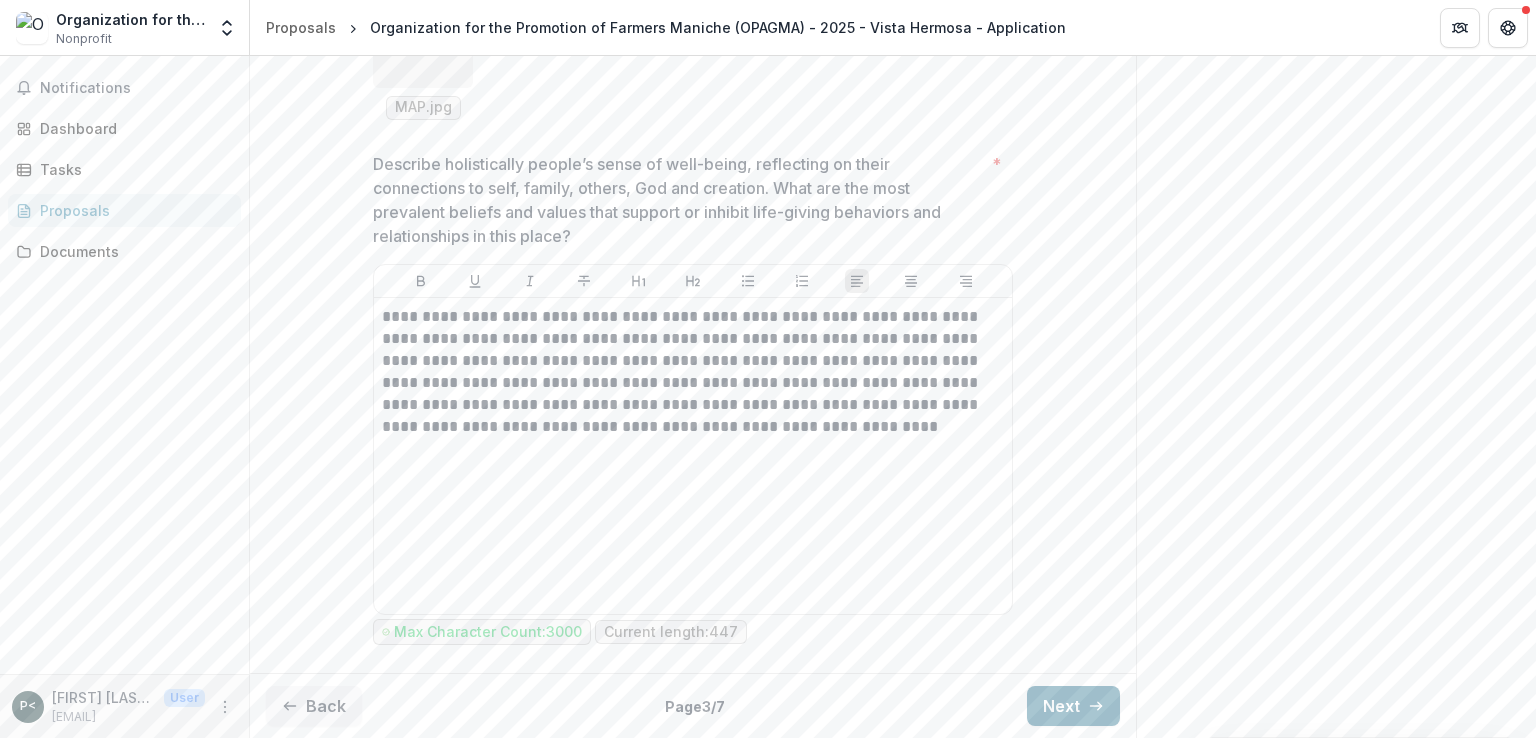 click on "Next" at bounding box center [1073, 706] 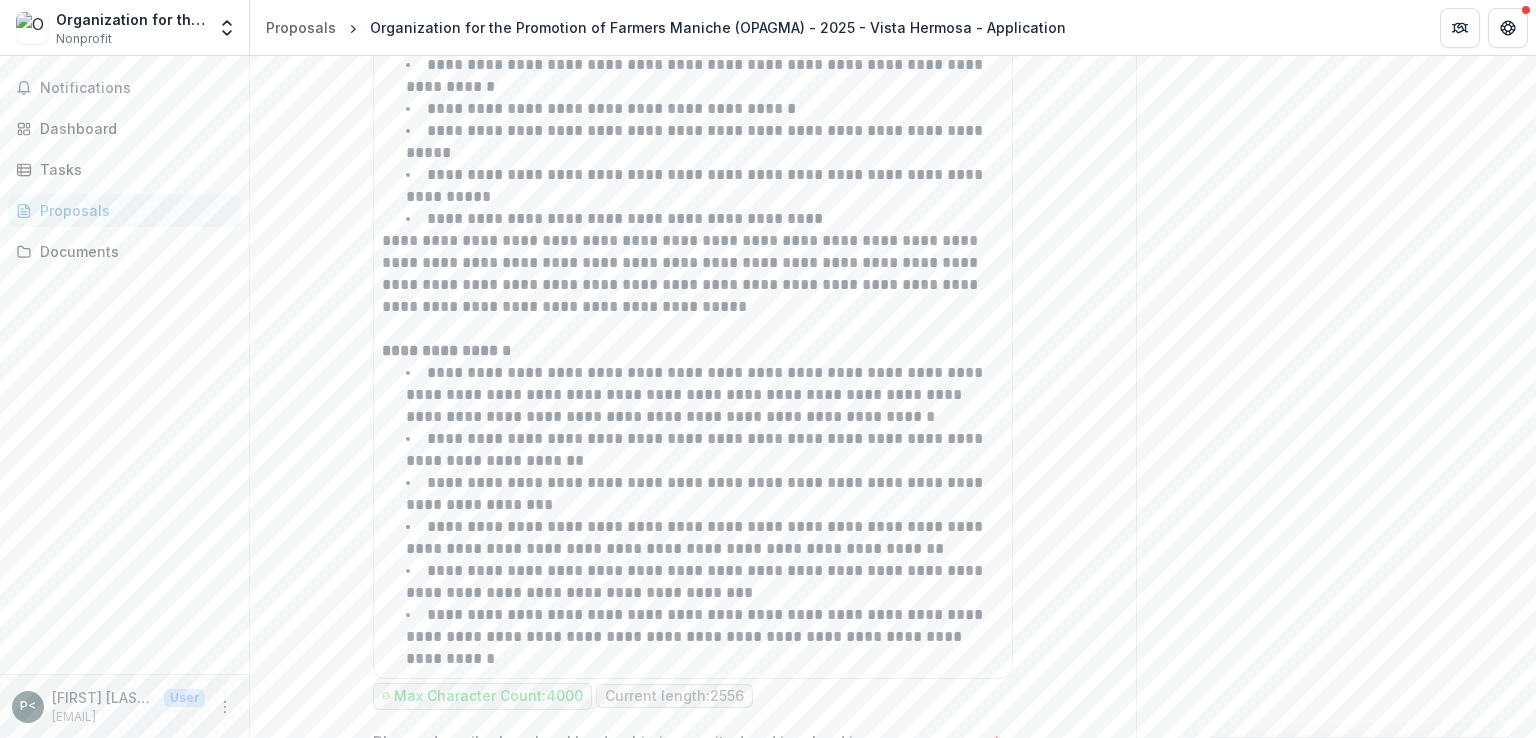 scroll, scrollTop: 6008, scrollLeft: 0, axis: vertical 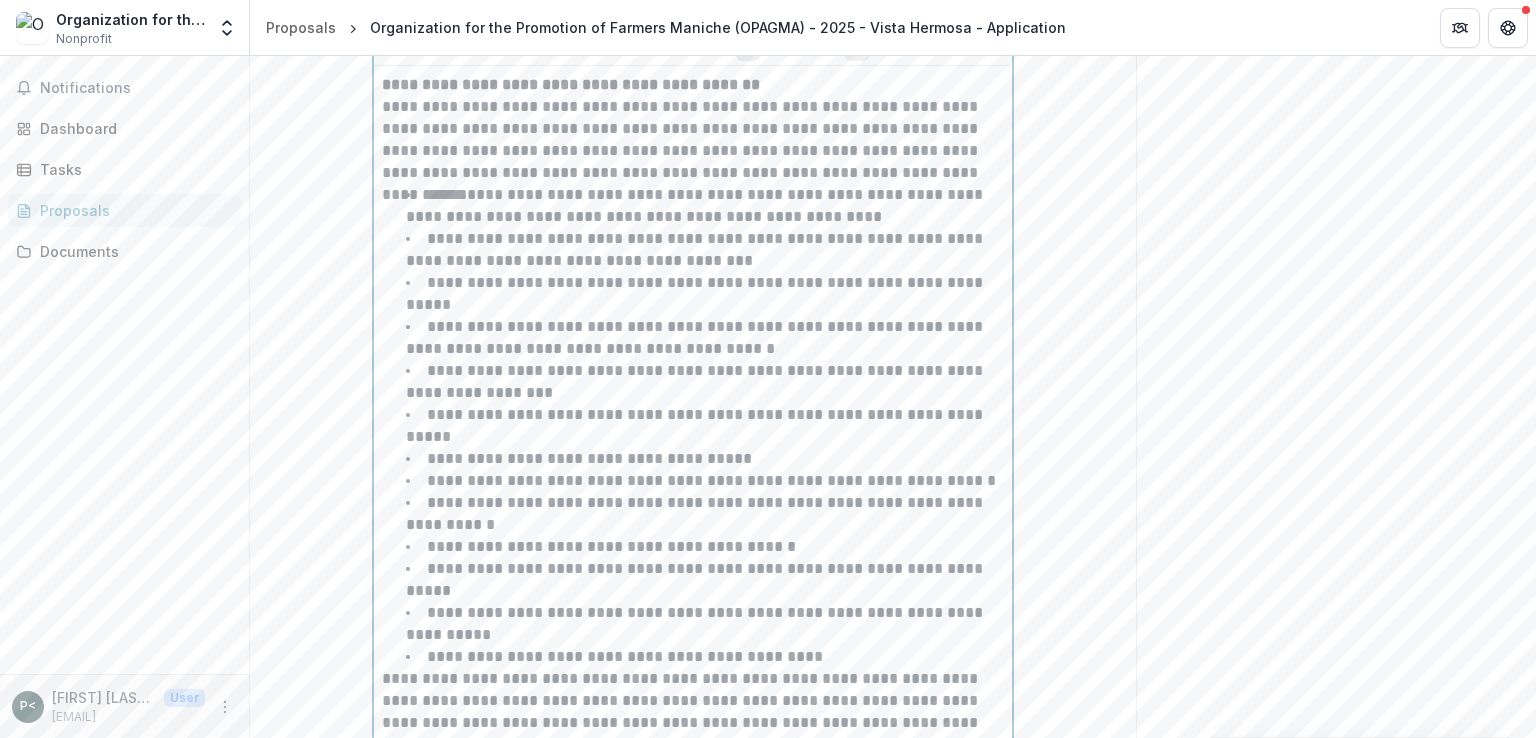 drag, startPoint x: 804, startPoint y: 331, endPoint x: 828, endPoint y: 332, distance: 24.020824 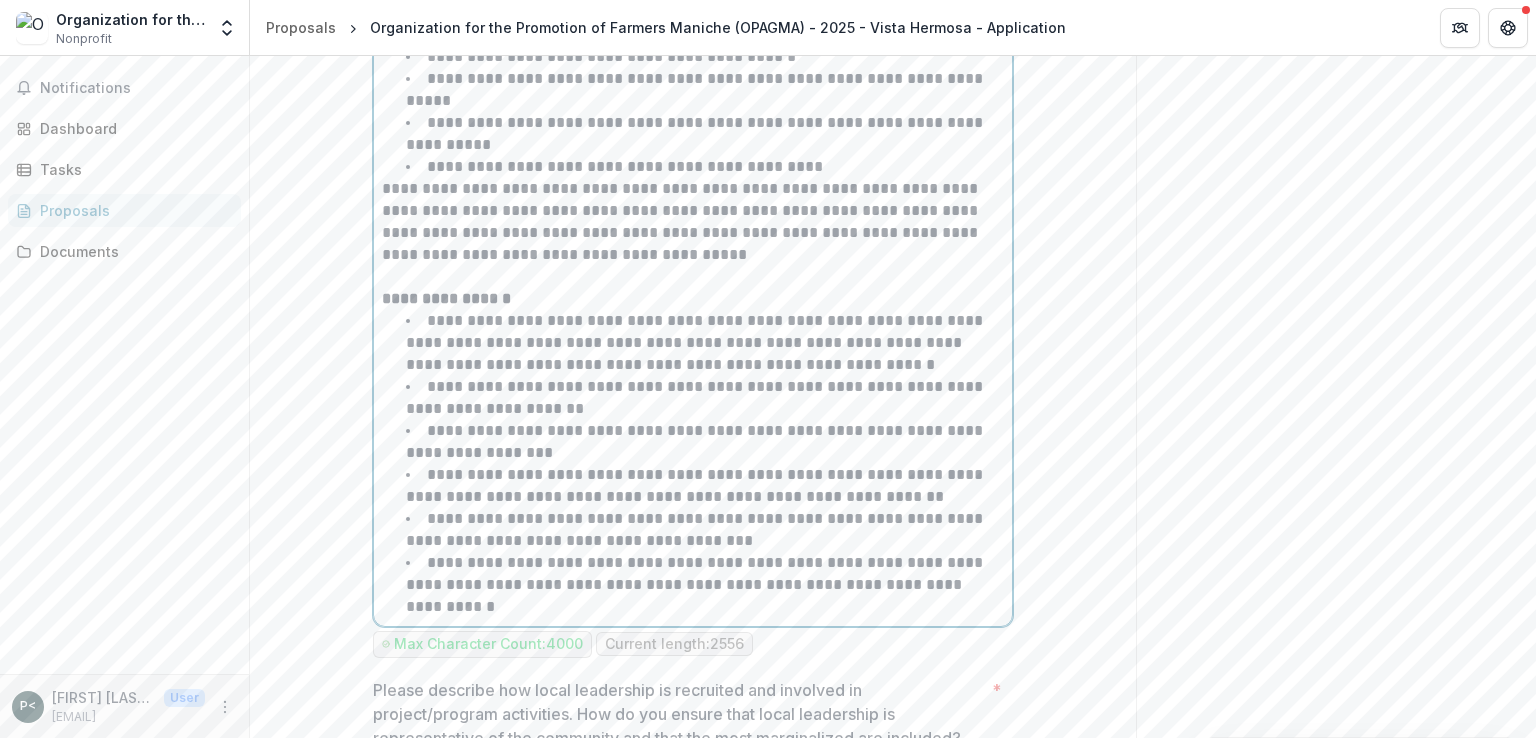 scroll, scrollTop: 6056, scrollLeft: 0, axis: vertical 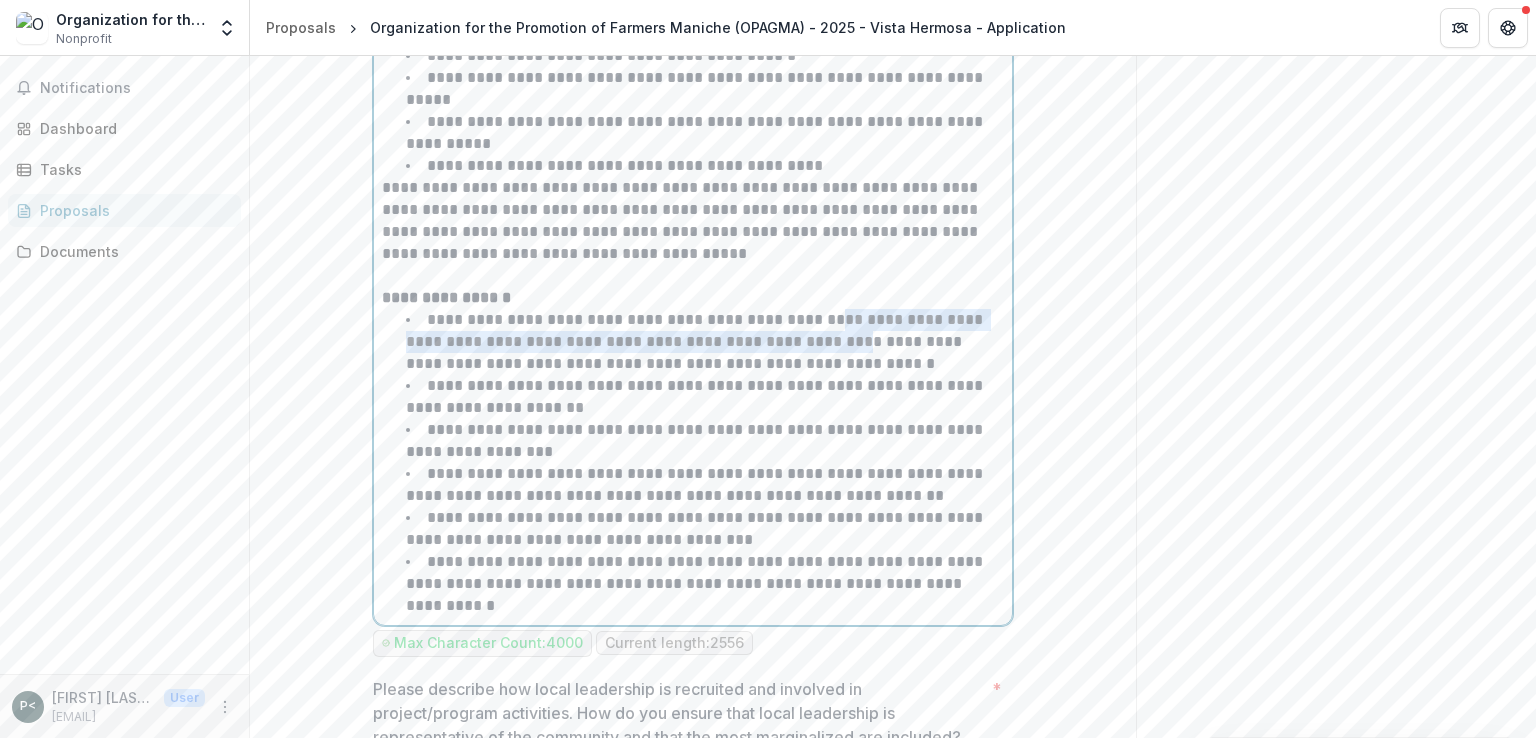 drag, startPoint x: 812, startPoint y: 283, endPoint x: 864, endPoint y: 297, distance: 53.851646 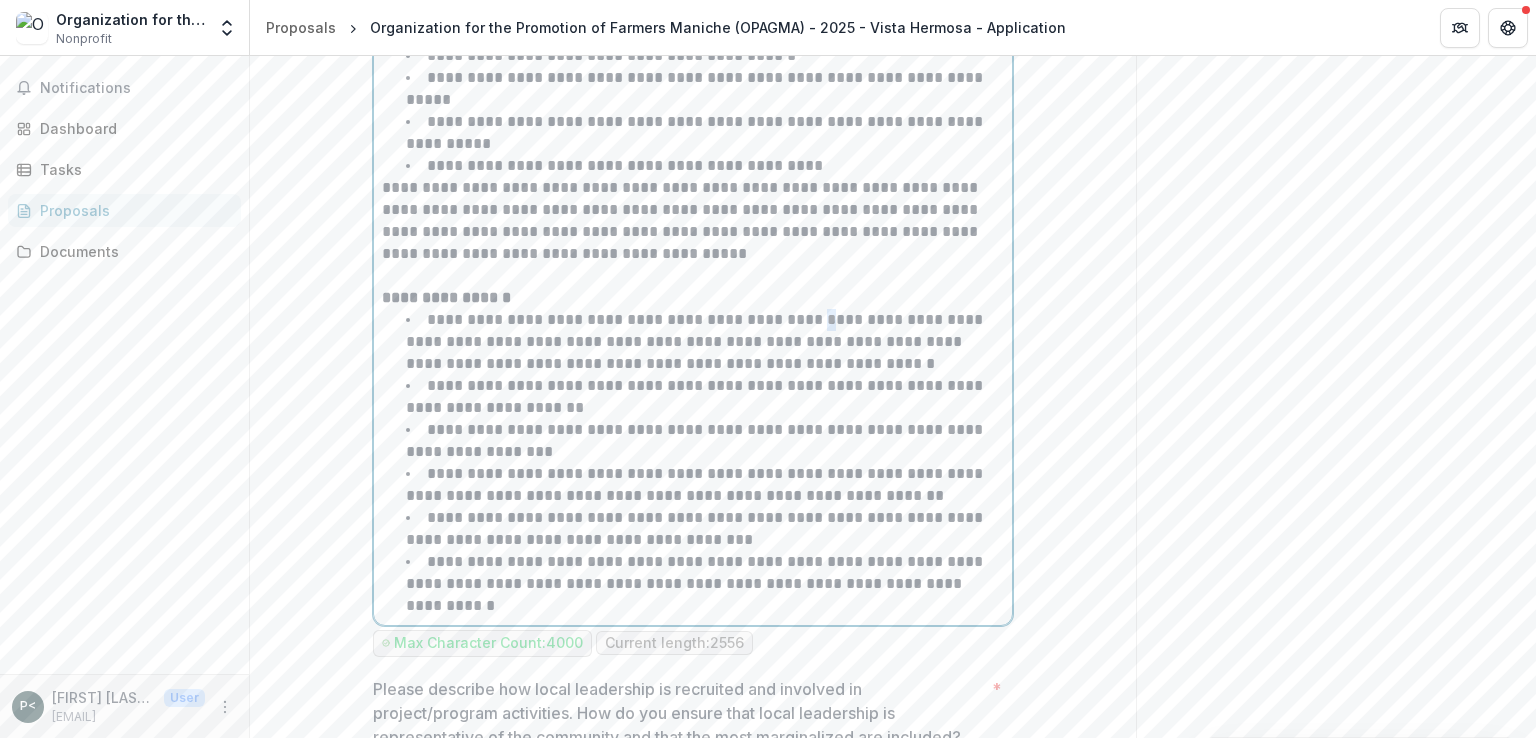 click on "**********" at bounding box center (696, 341) 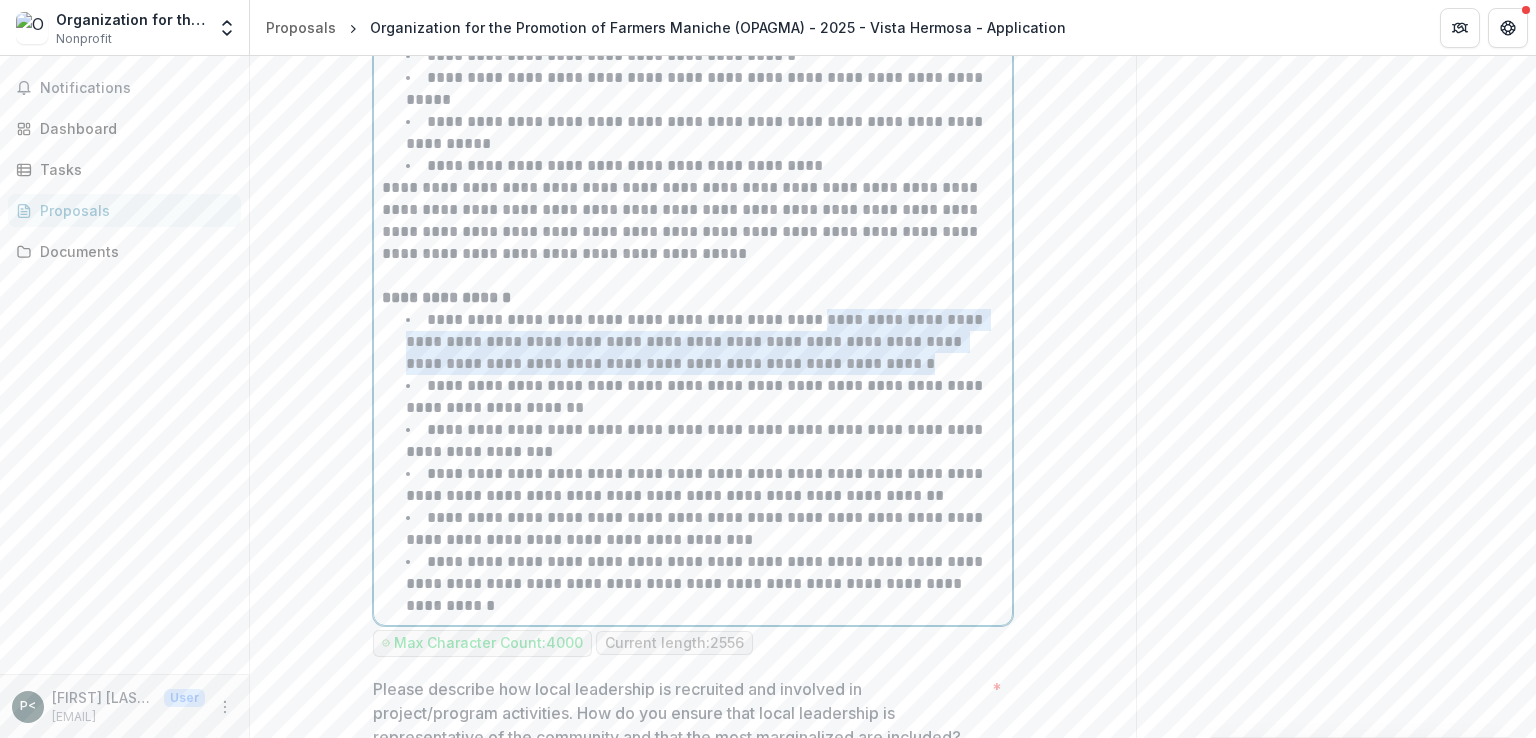 drag, startPoint x: 804, startPoint y: 285, endPoint x: 916, endPoint y: 327, distance: 119.61605 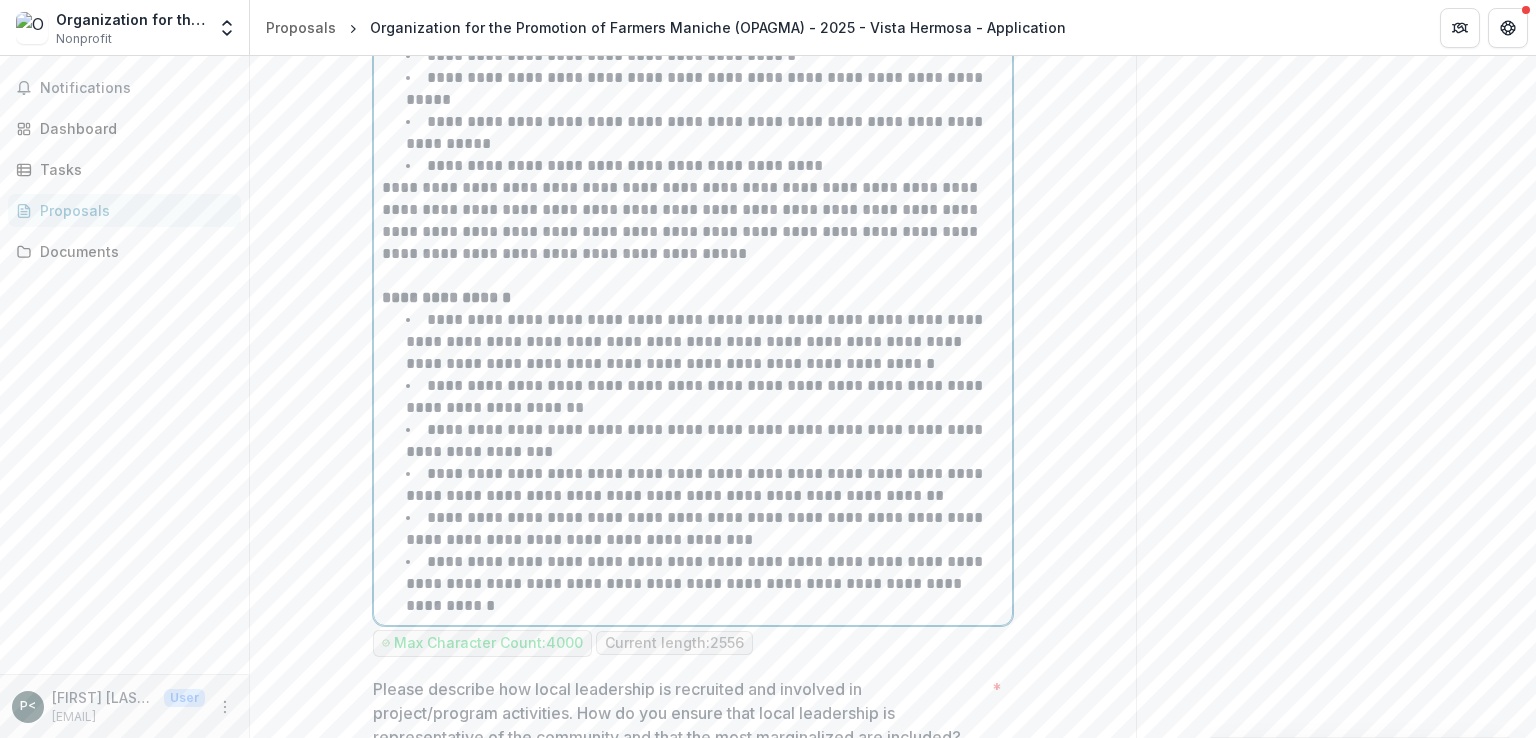 click on "**********" at bounding box center [696, 341] 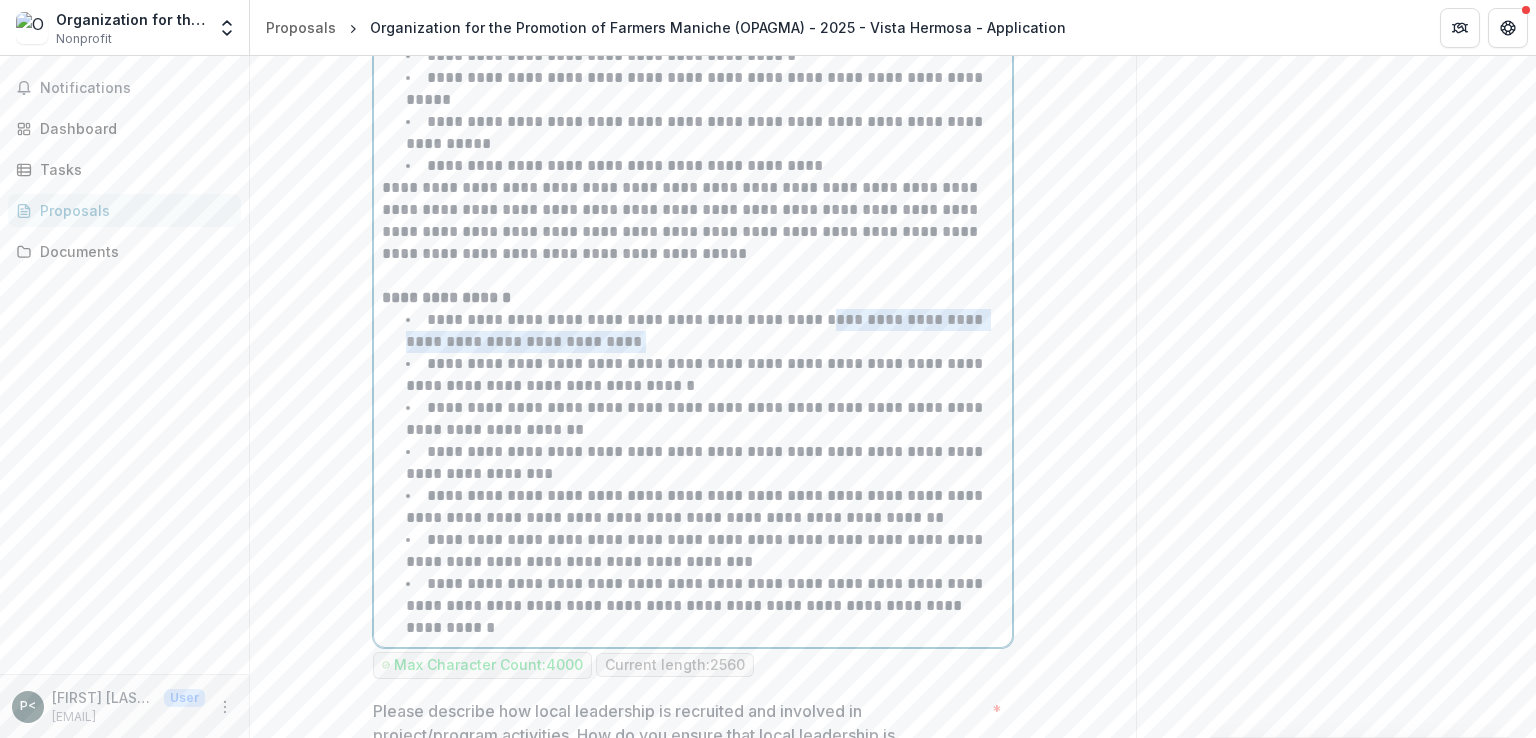 drag, startPoint x: 809, startPoint y: 287, endPoint x: 804, endPoint y: 301, distance: 14.866069 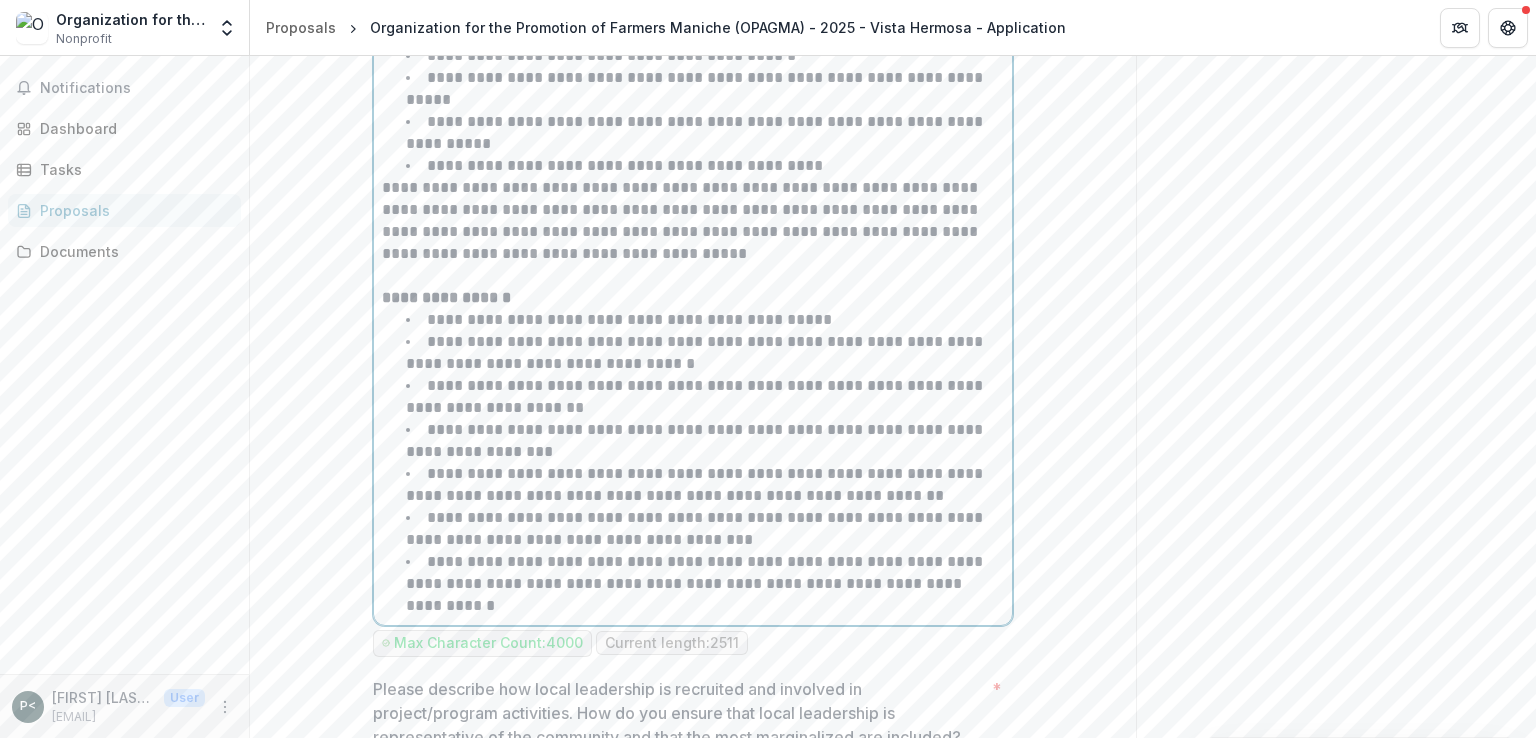 type 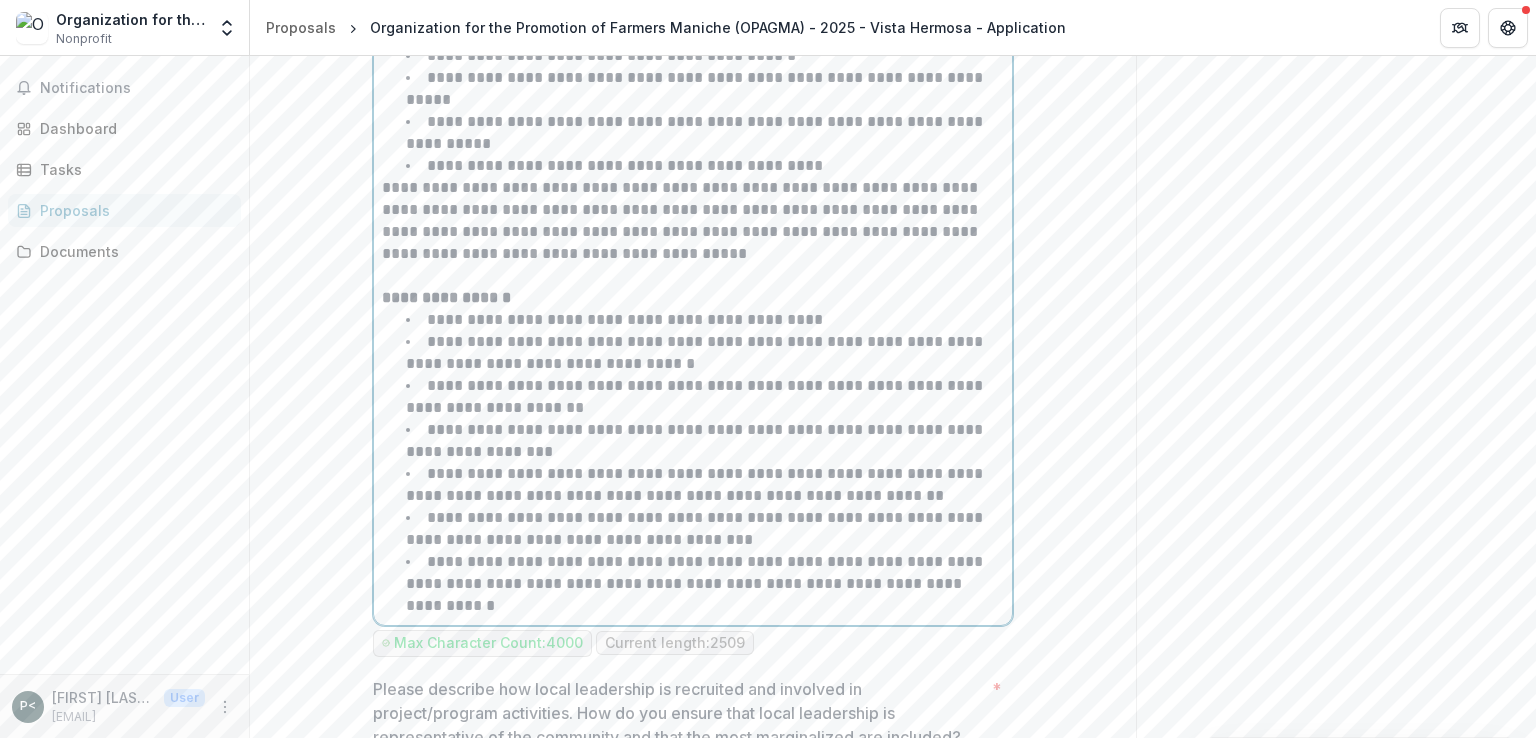click on "**********" at bounding box center [705, 397] 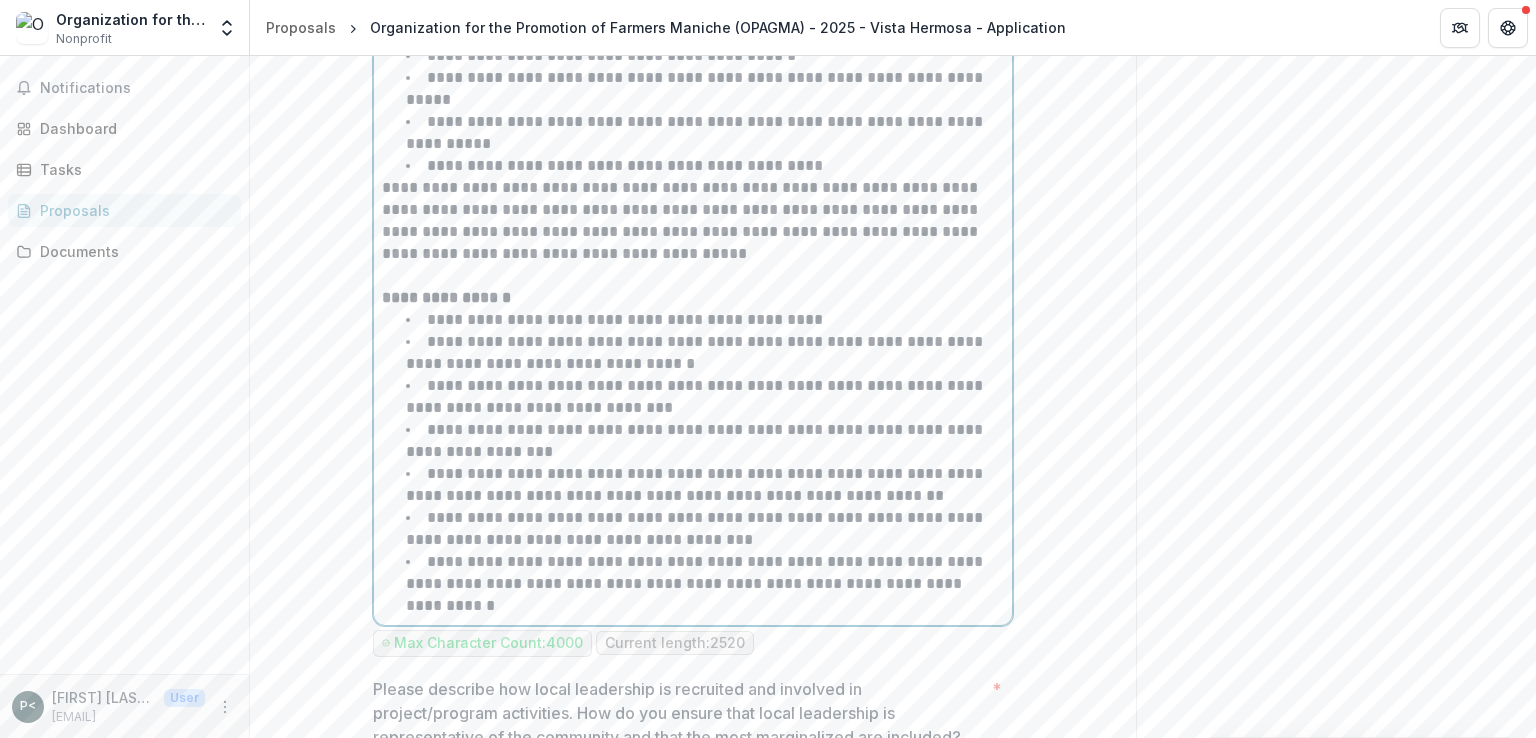 click on "**********" at bounding box center (696, 440) 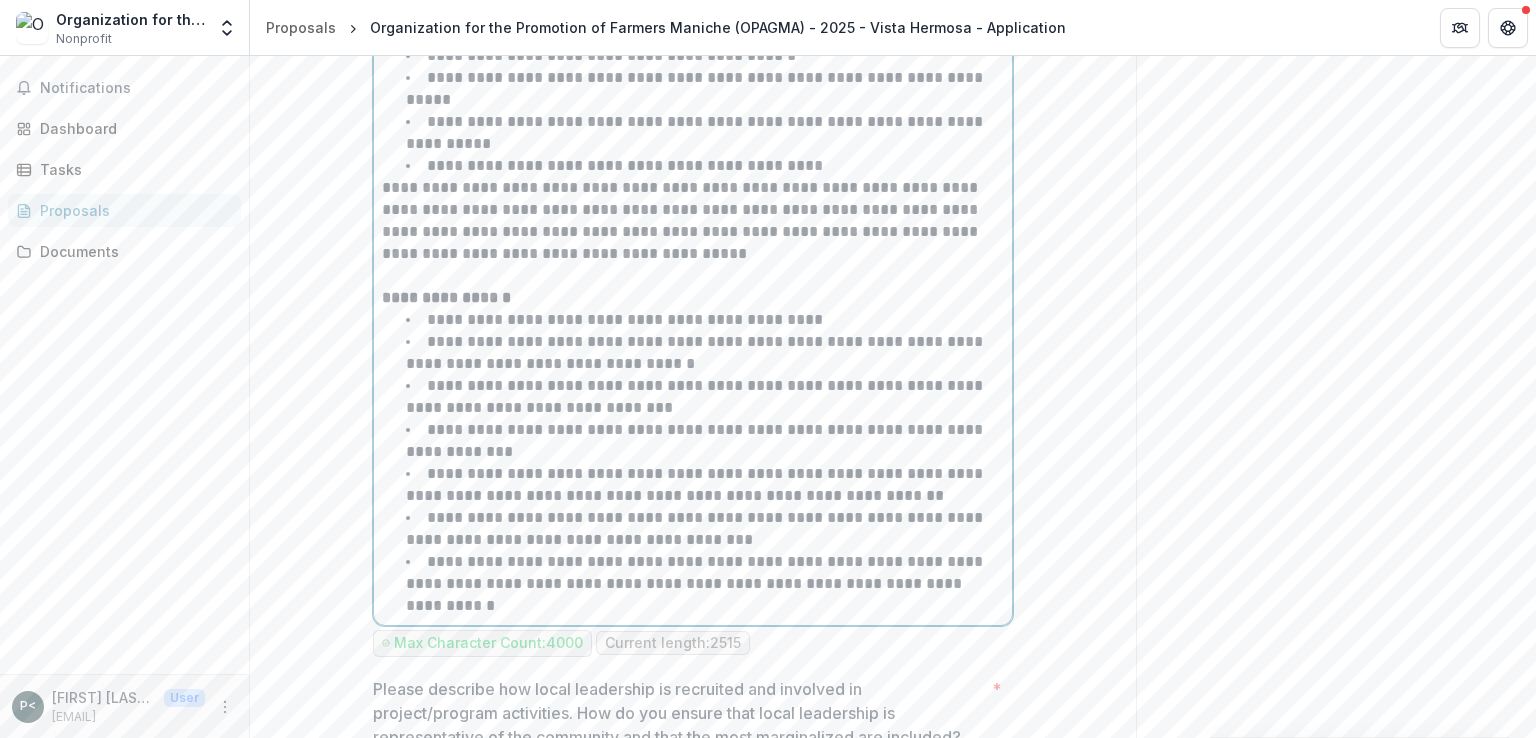 click on "**********" at bounding box center [696, 440] 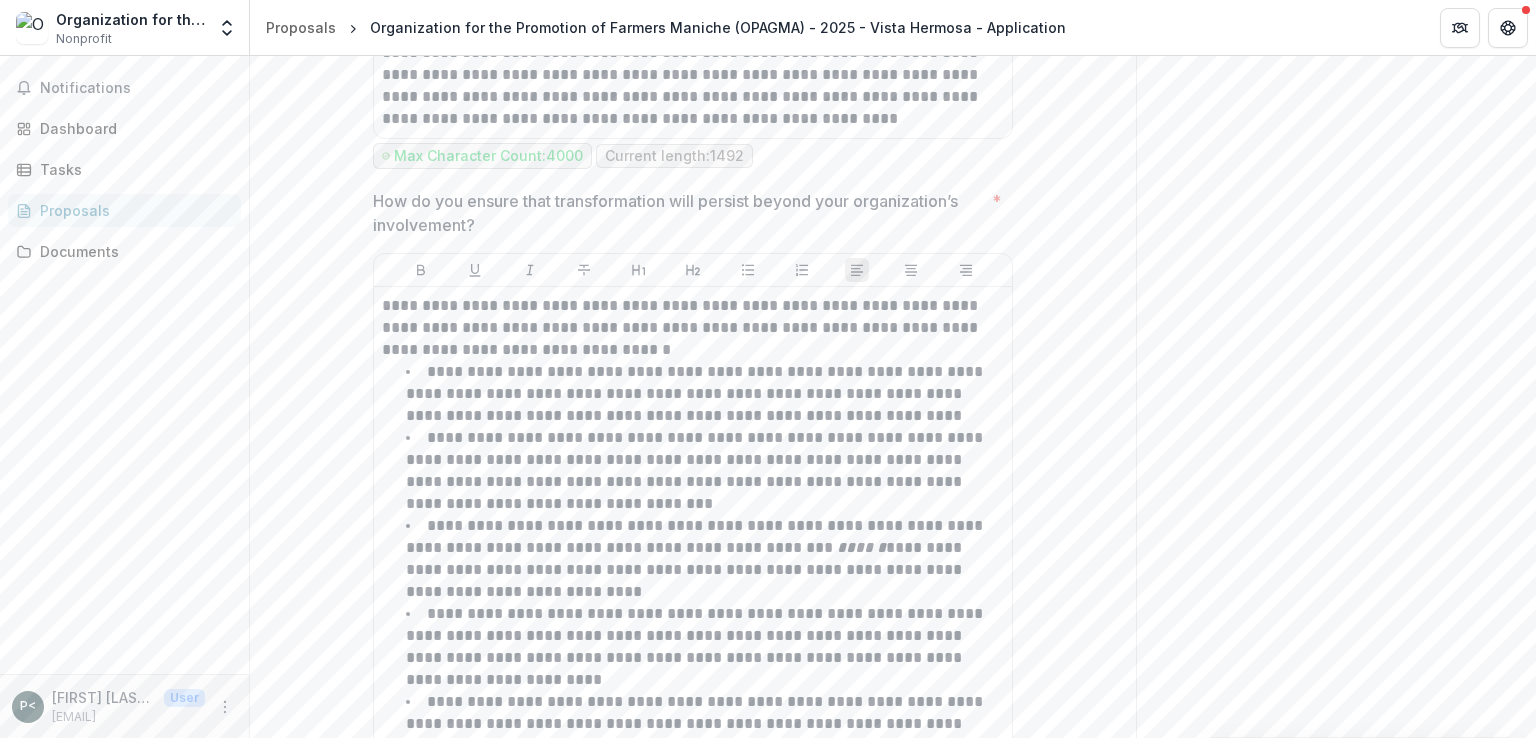 scroll, scrollTop: 7376, scrollLeft: 0, axis: vertical 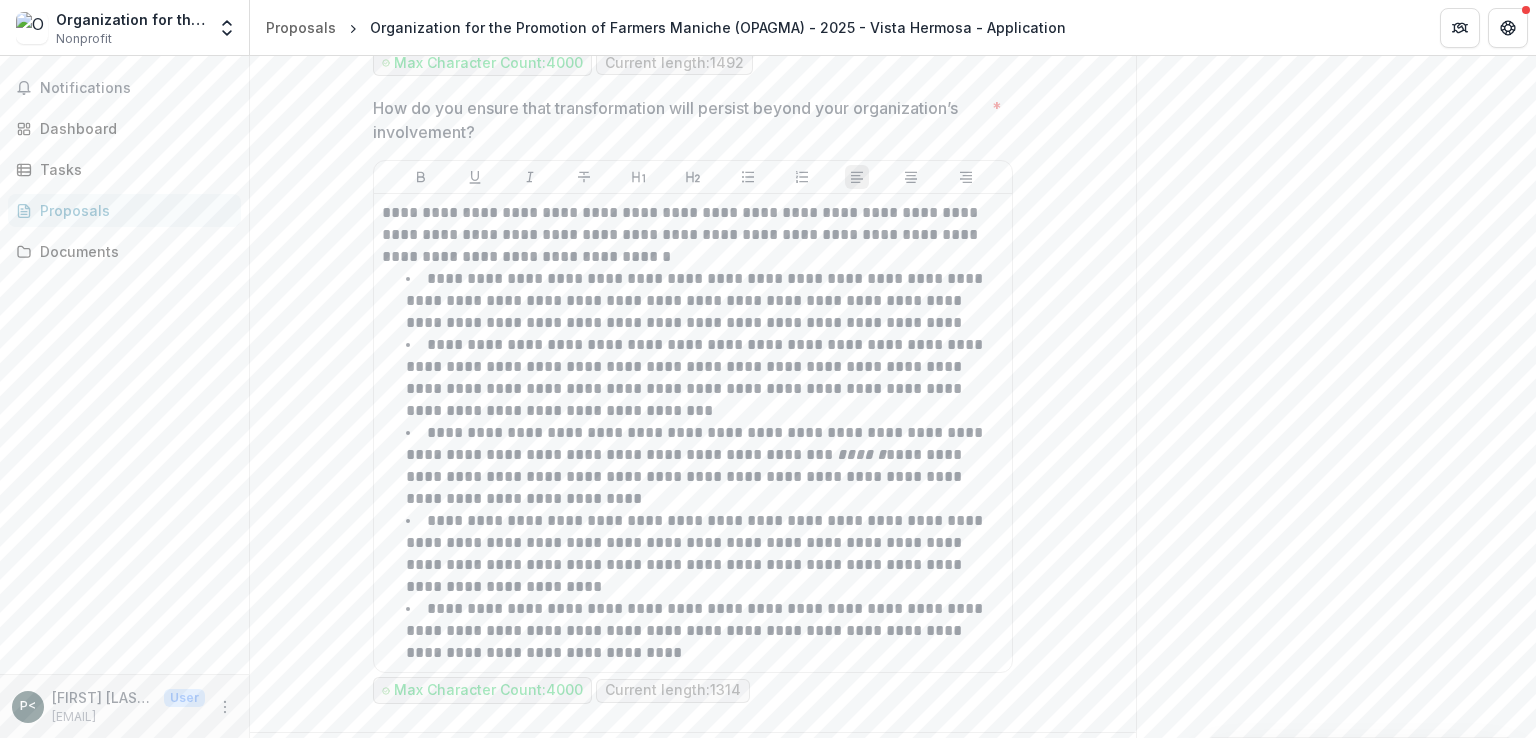 click on "Next" at bounding box center [1073, 765] 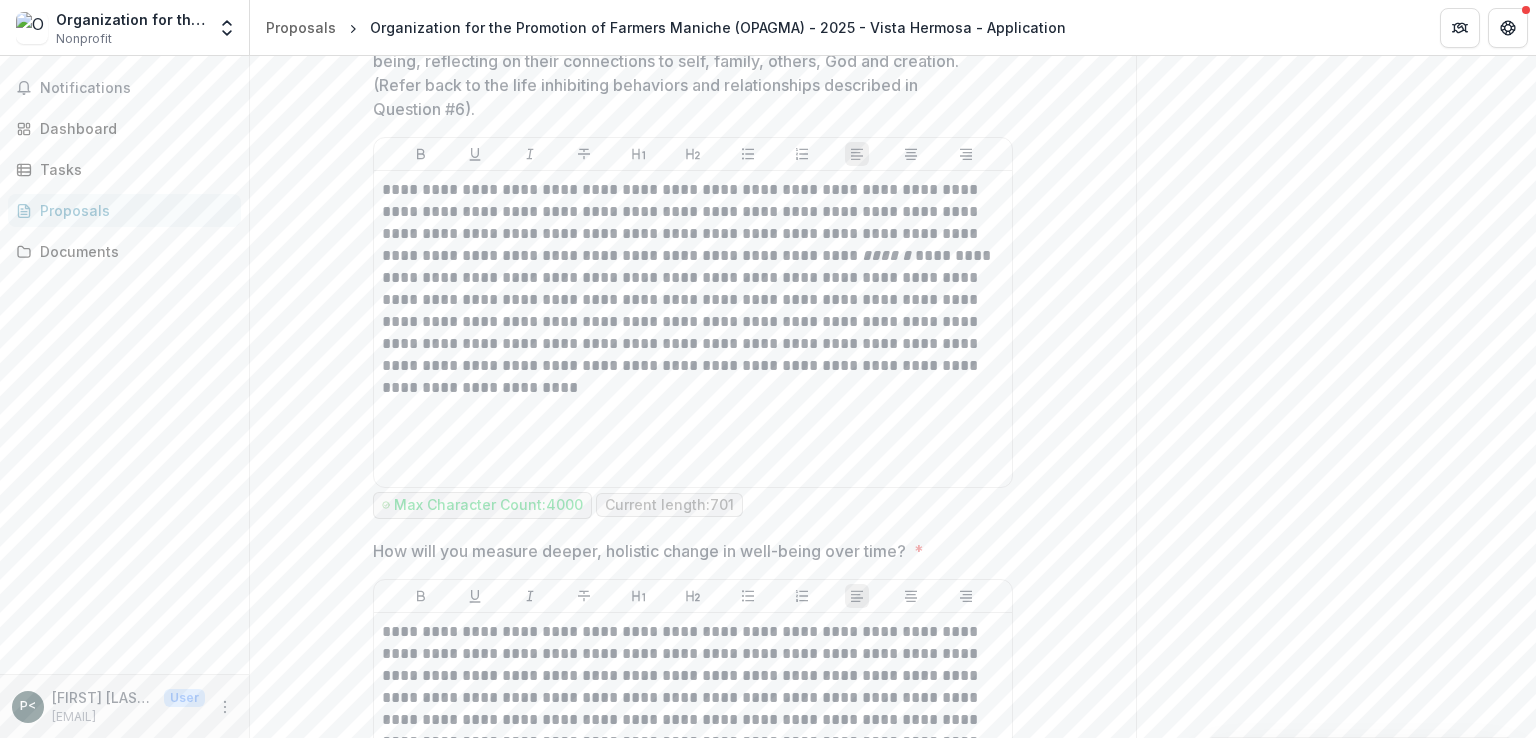 scroll, scrollTop: 548, scrollLeft: 0, axis: vertical 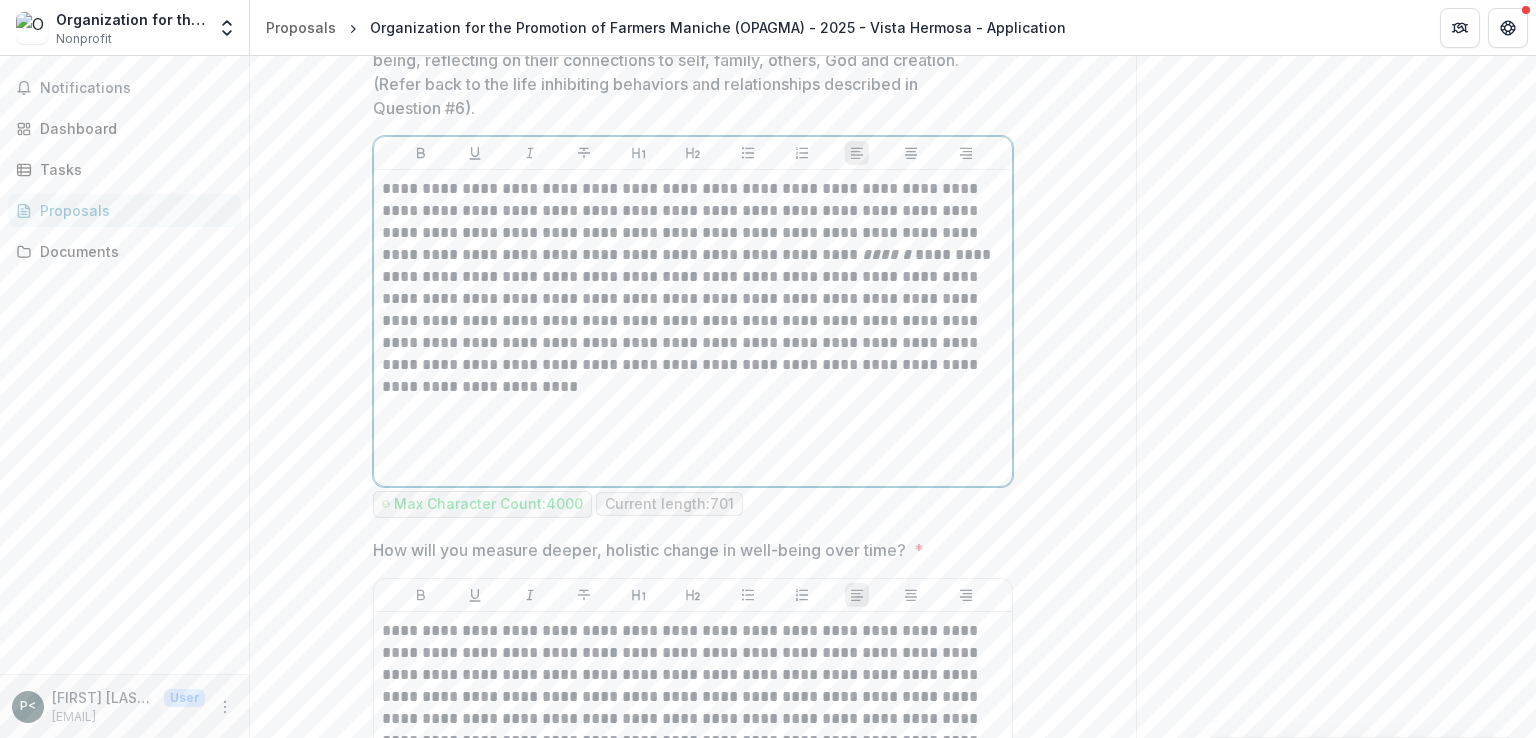 click on "**********" at bounding box center [693, 328] 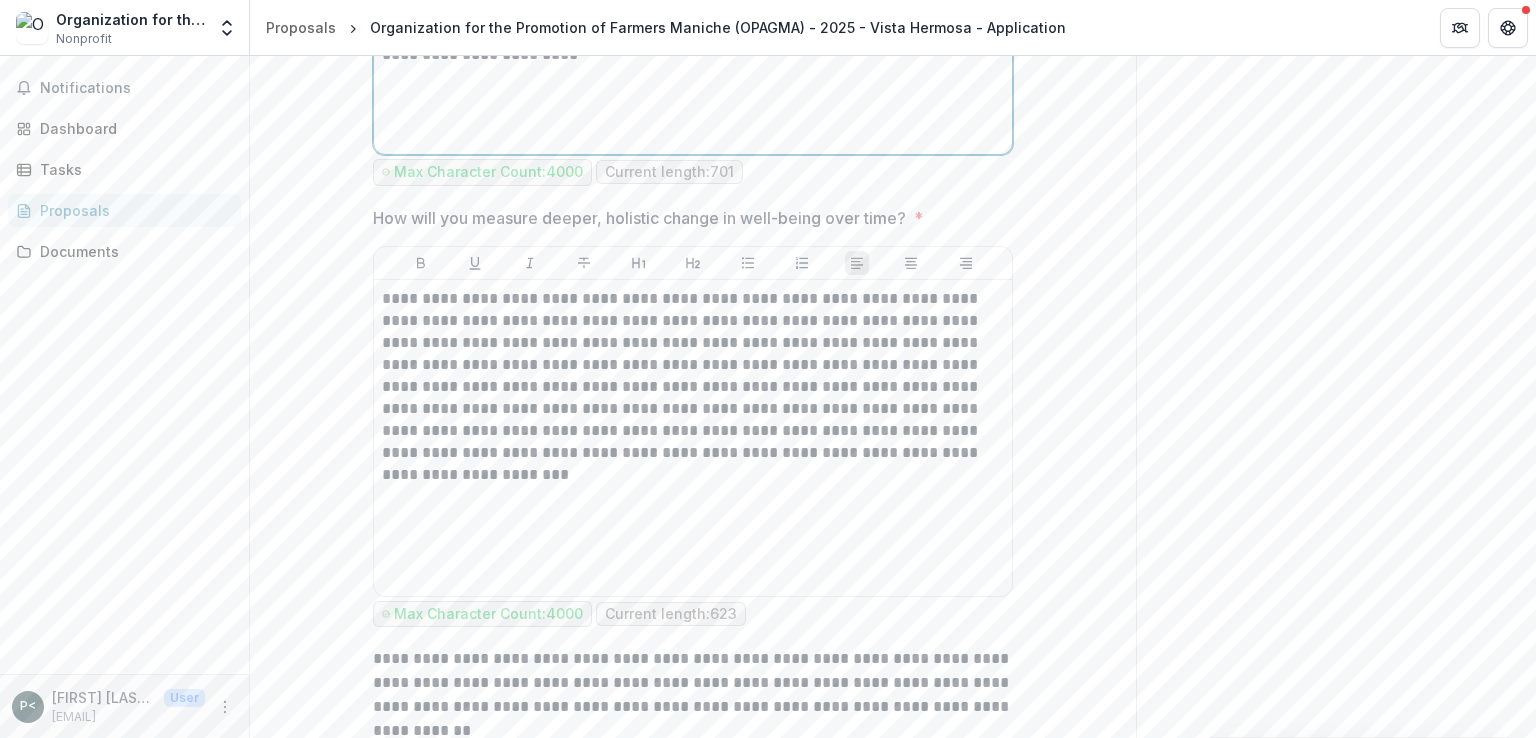scroll, scrollTop: 882, scrollLeft: 0, axis: vertical 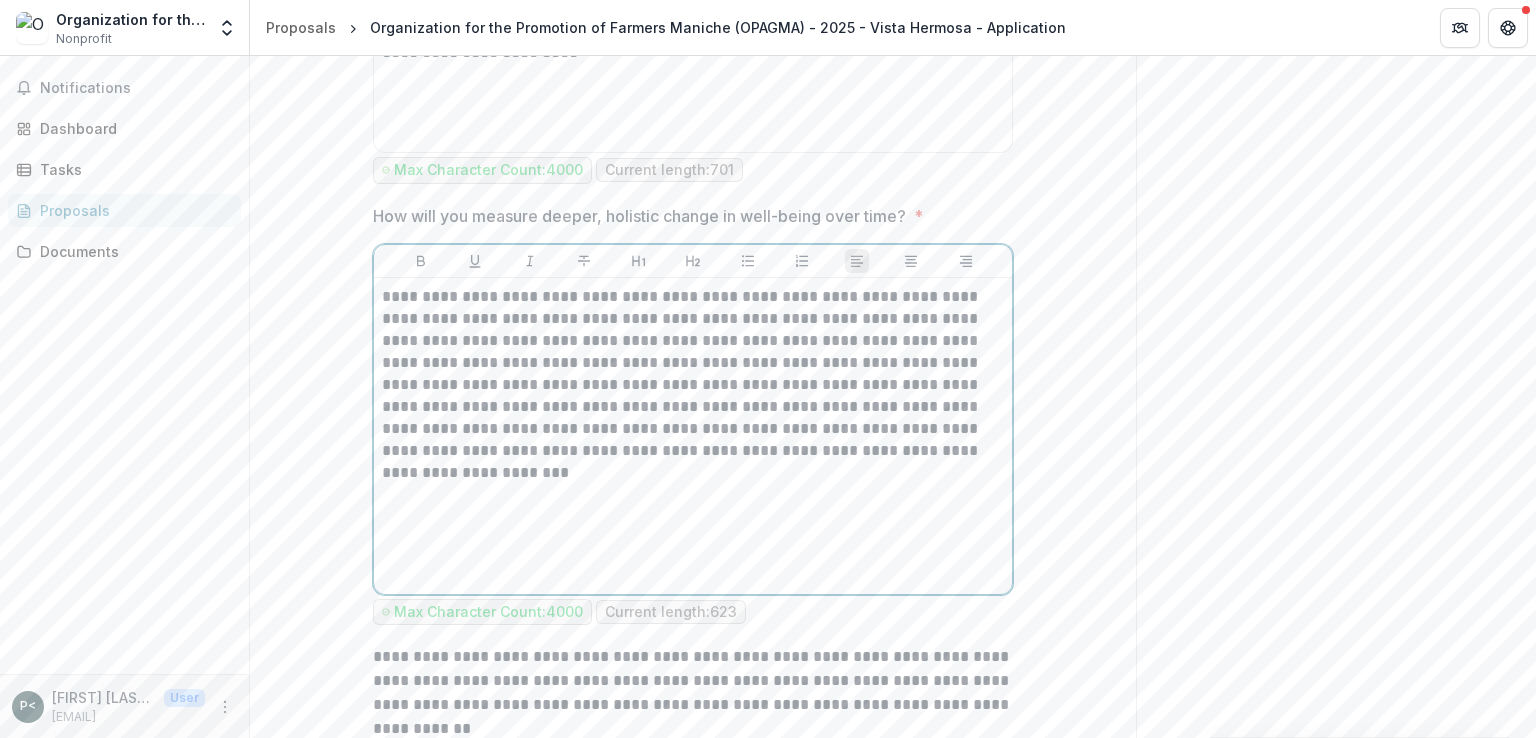 click on "**********" at bounding box center [693, 385] 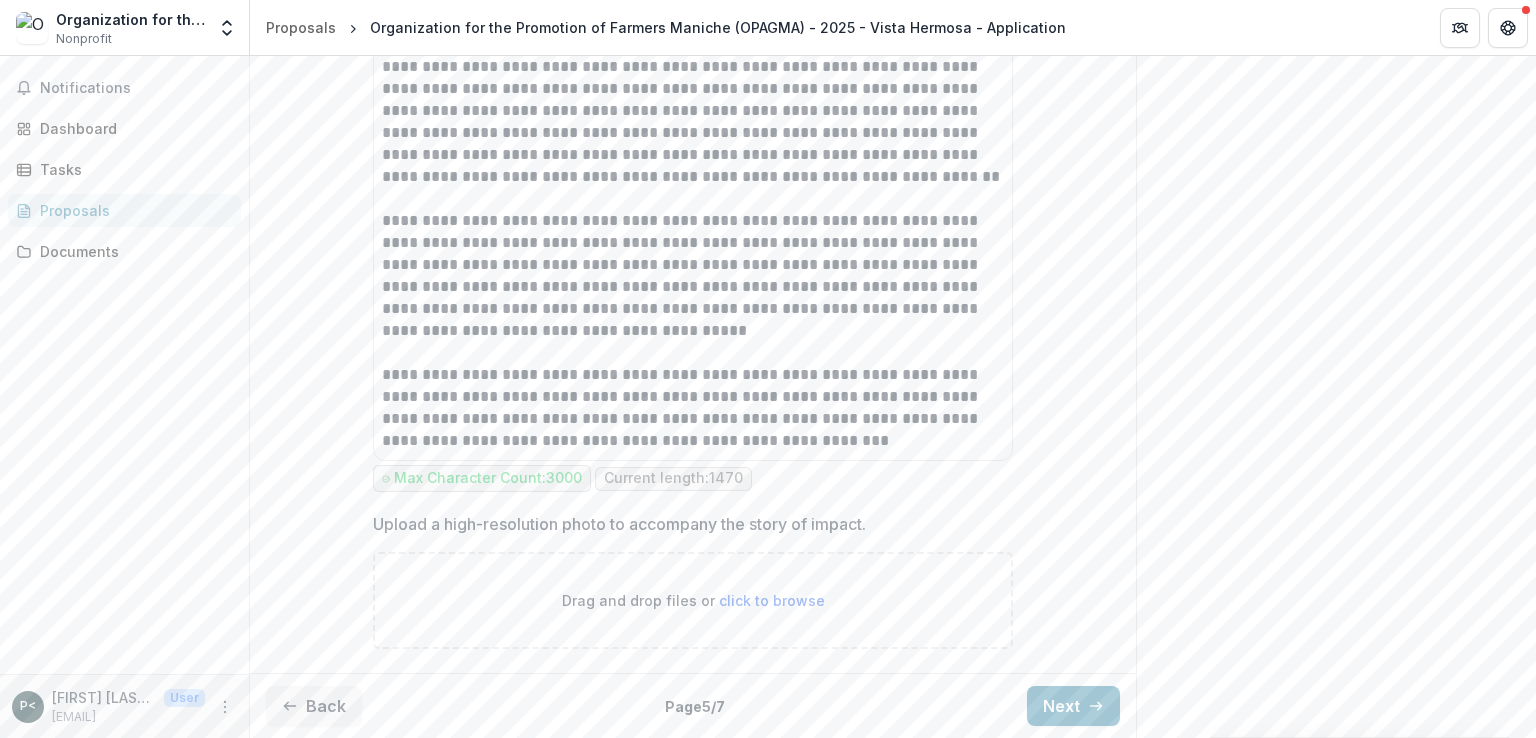 scroll, scrollTop: 2025, scrollLeft: 0, axis: vertical 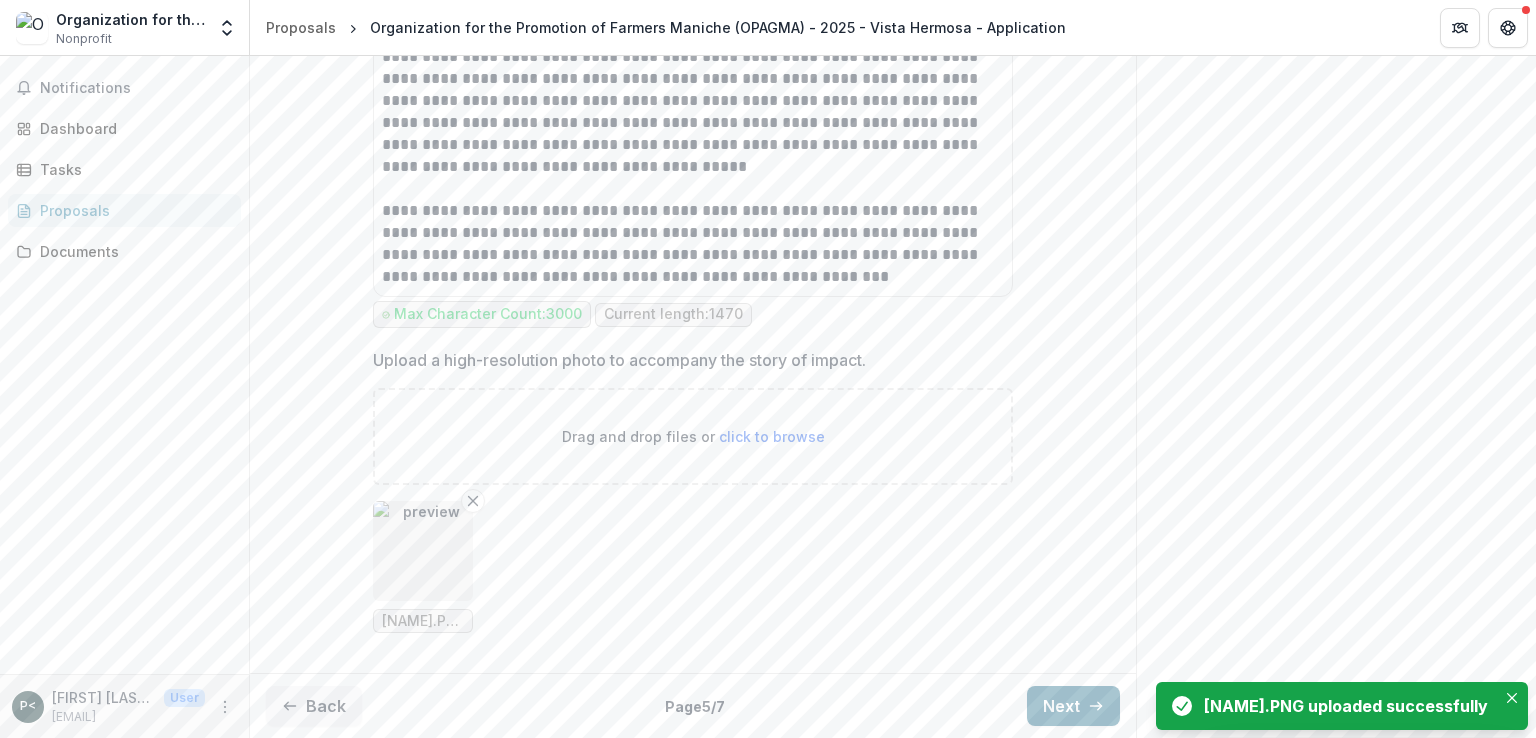 click on "Next" at bounding box center [1073, 706] 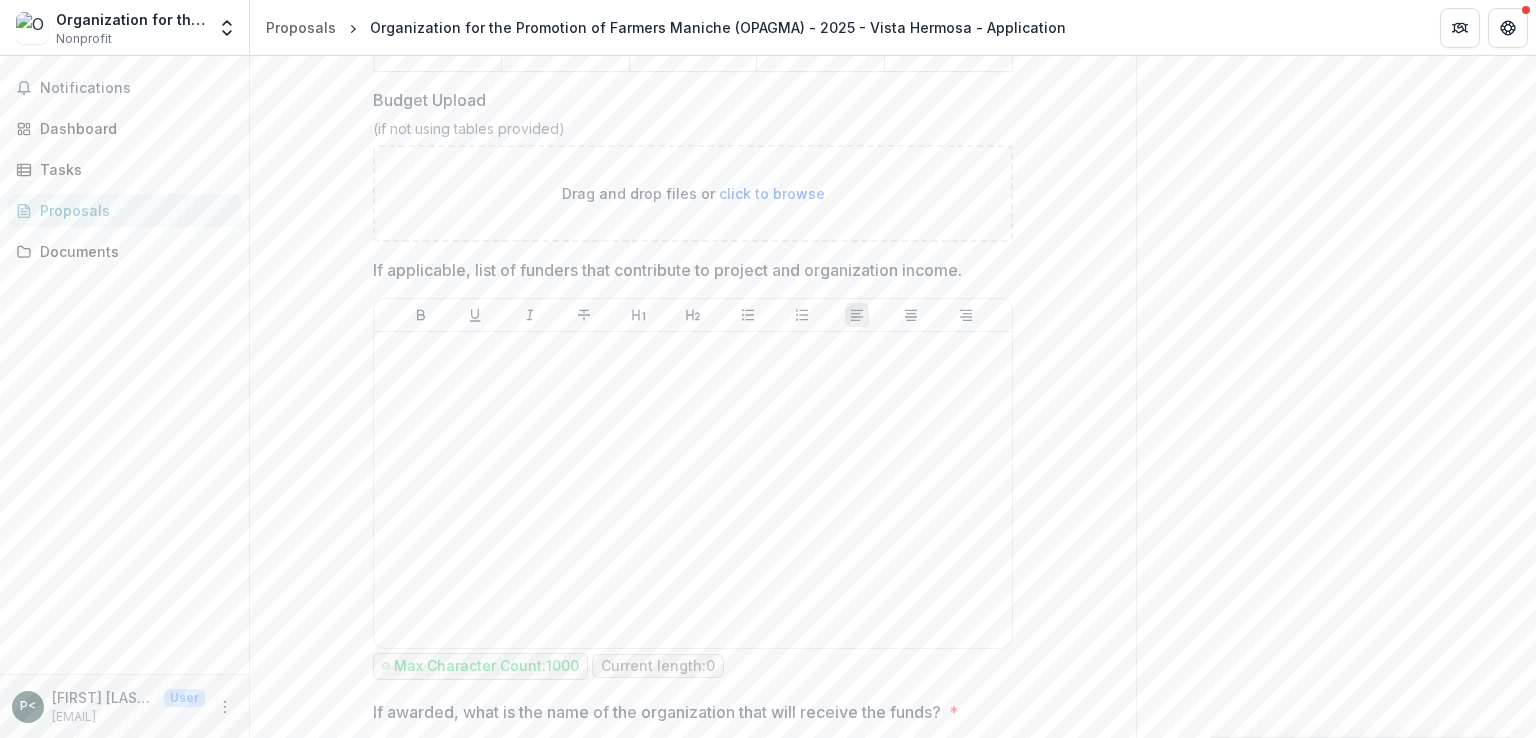 scroll, scrollTop: 1310, scrollLeft: 0, axis: vertical 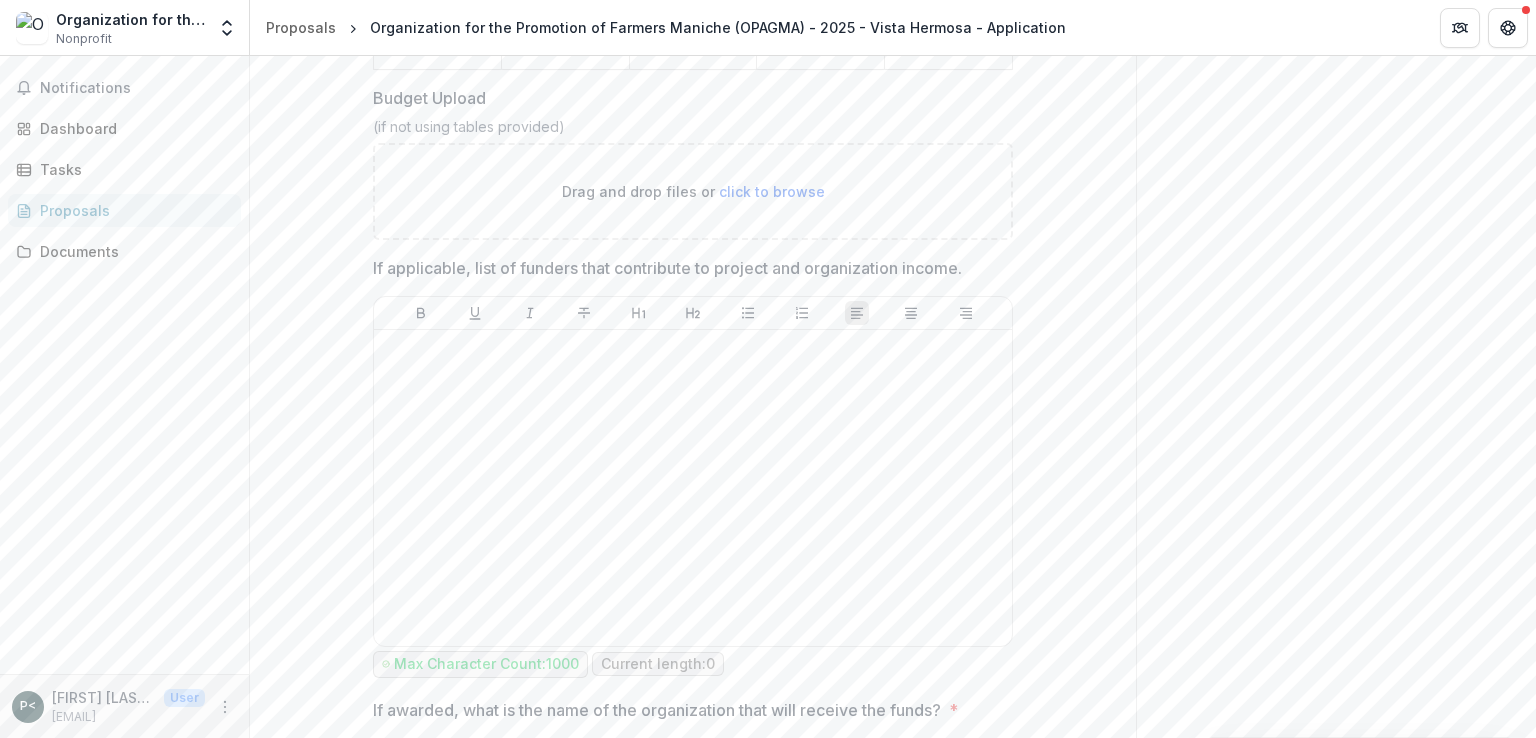 click on "click to browse" at bounding box center [772, 191] 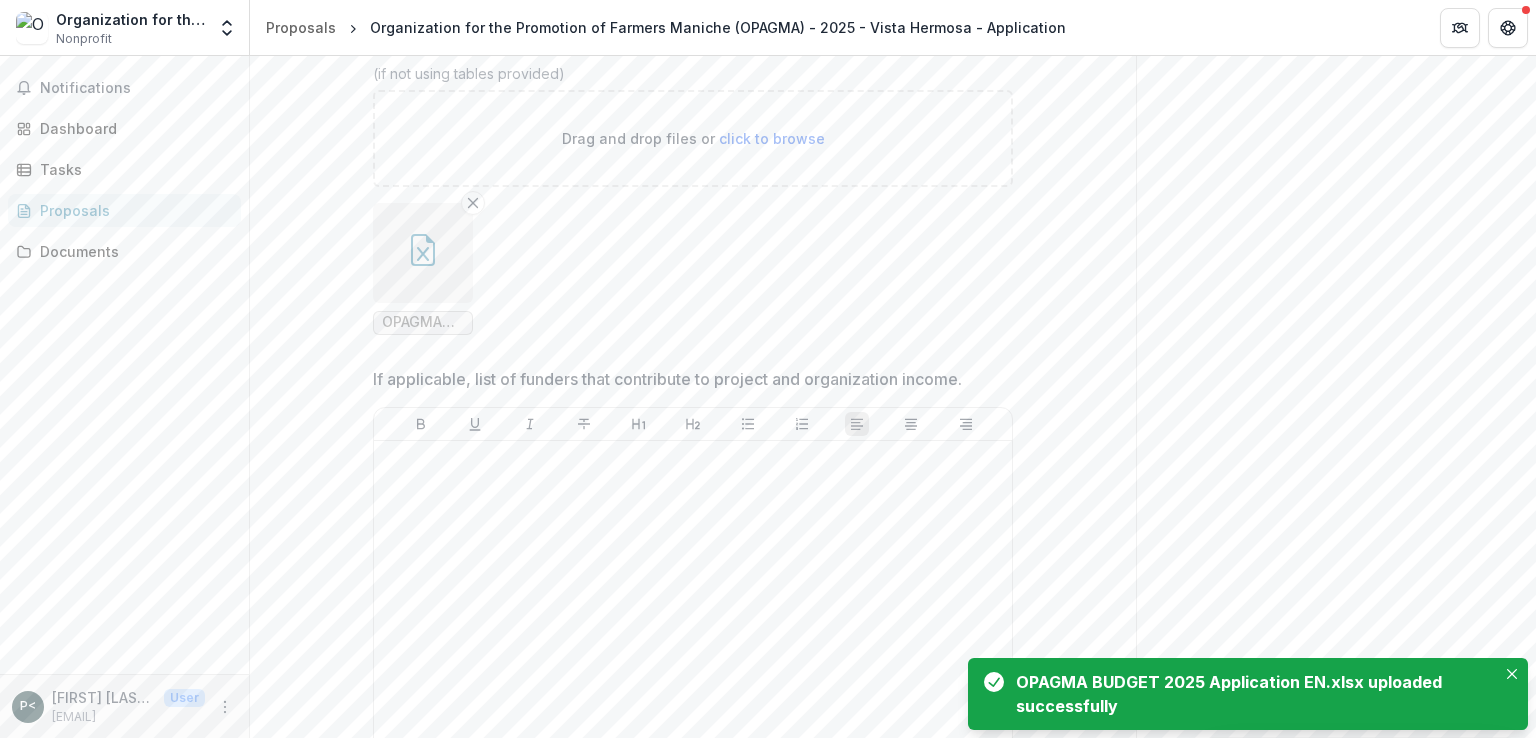 scroll, scrollTop: 1364, scrollLeft: 0, axis: vertical 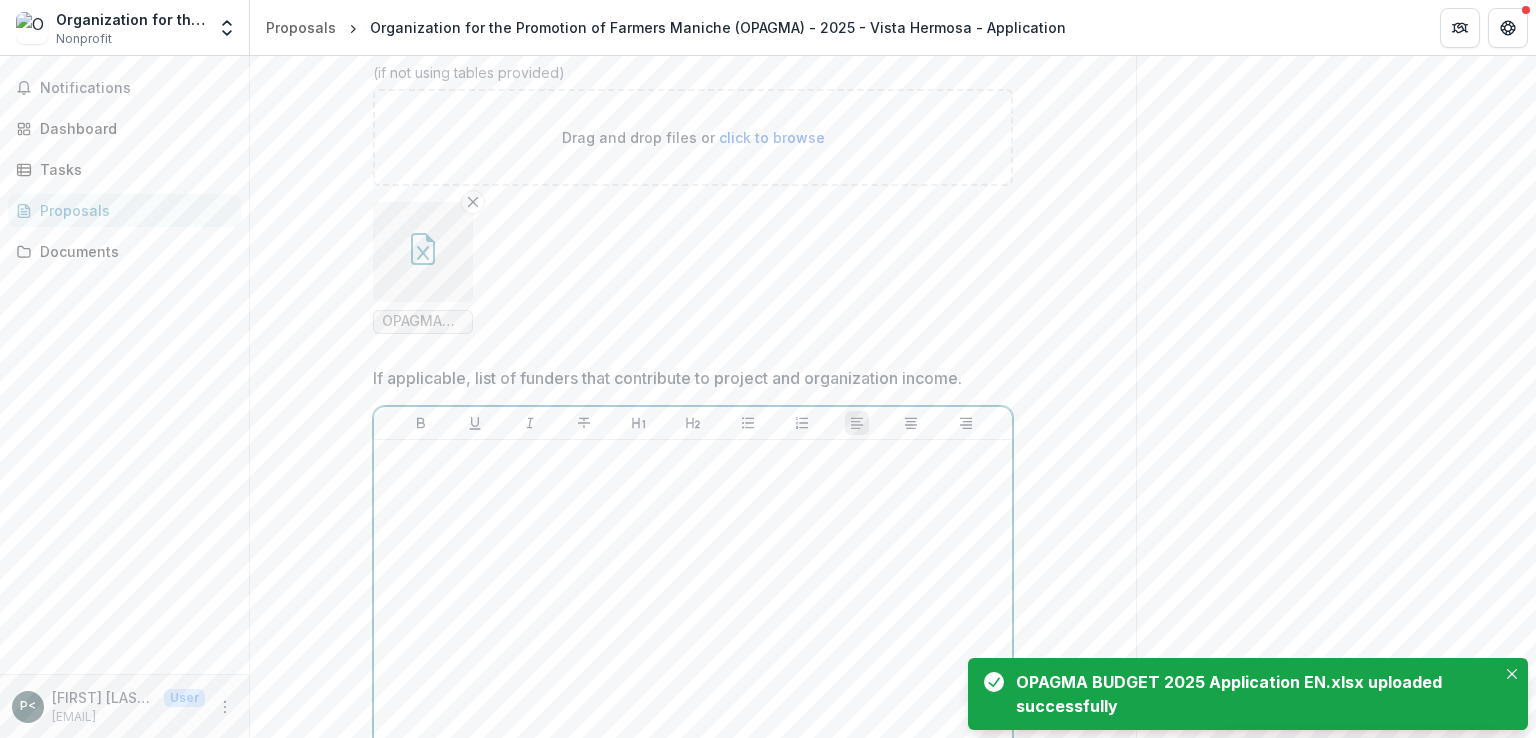 click at bounding box center [693, 598] 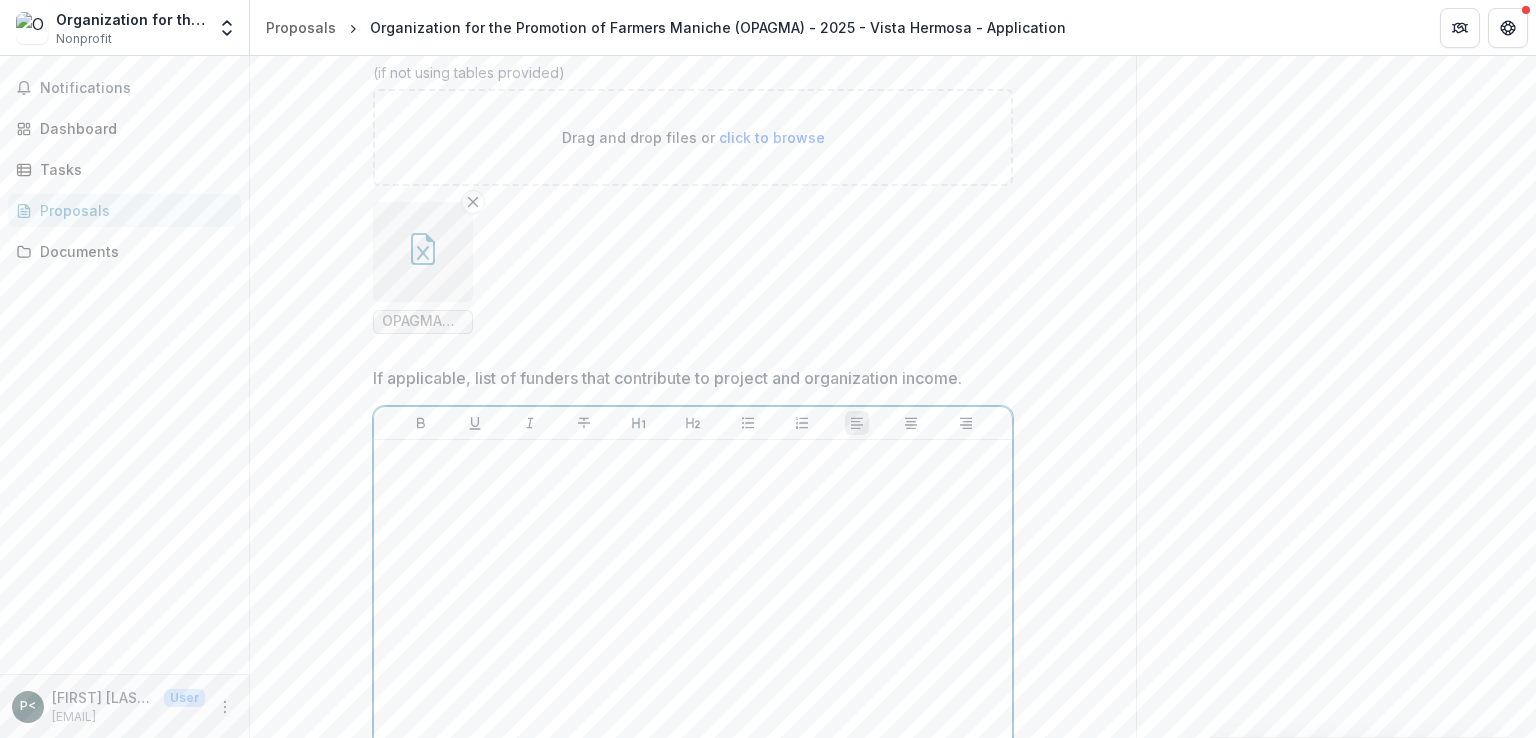 type 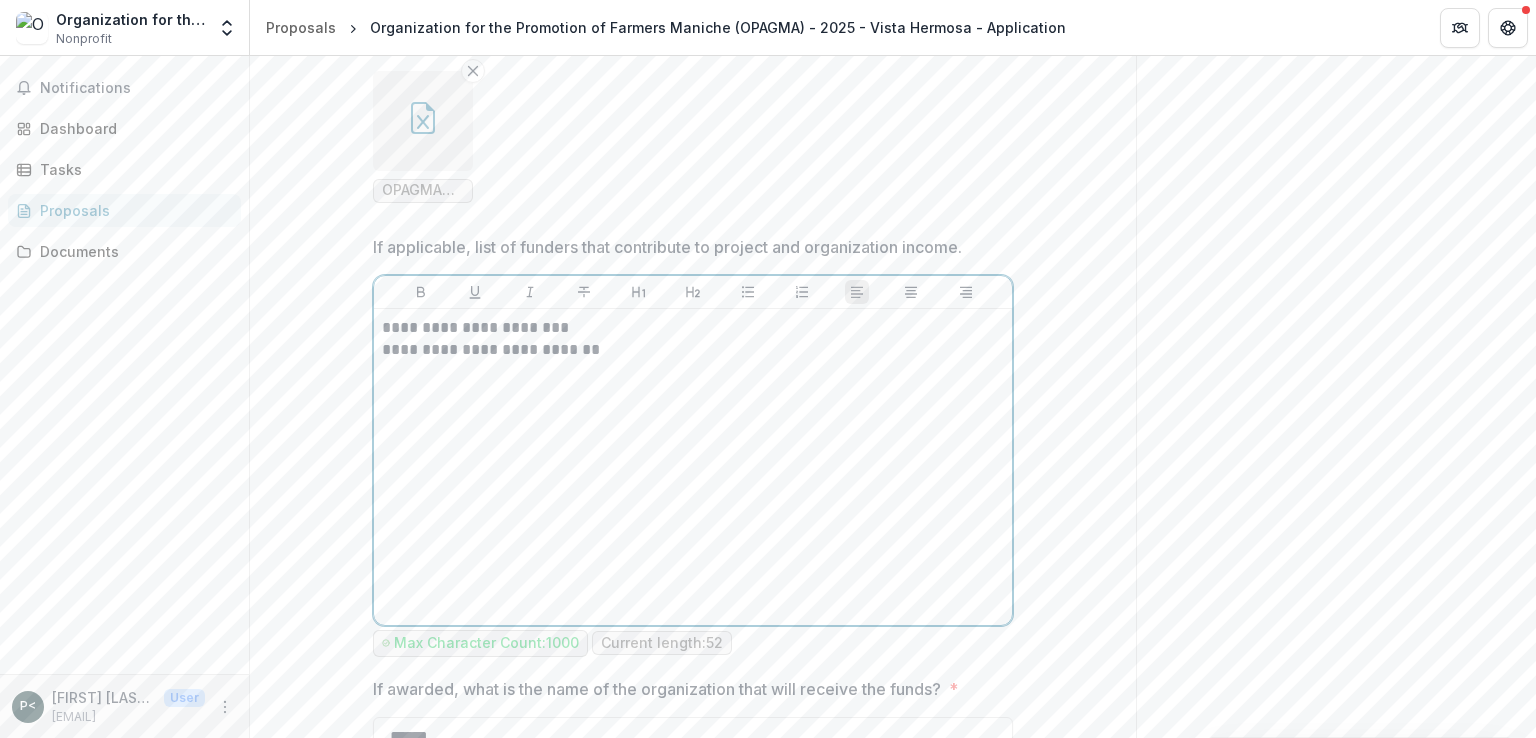scroll, scrollTop: 1496, scrollLeft: 0, axis: vertical 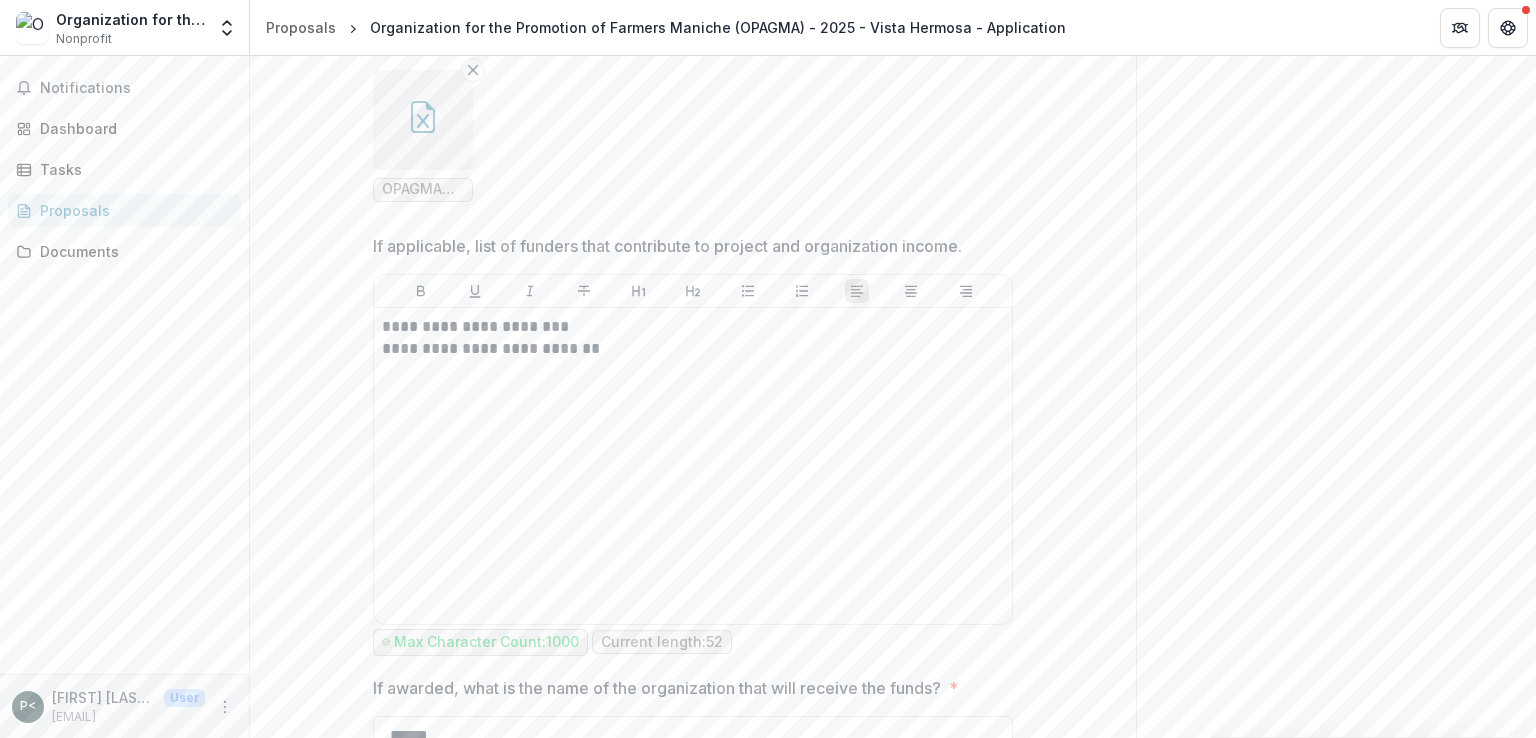 click on "**********" at bounding box center (693, -138) 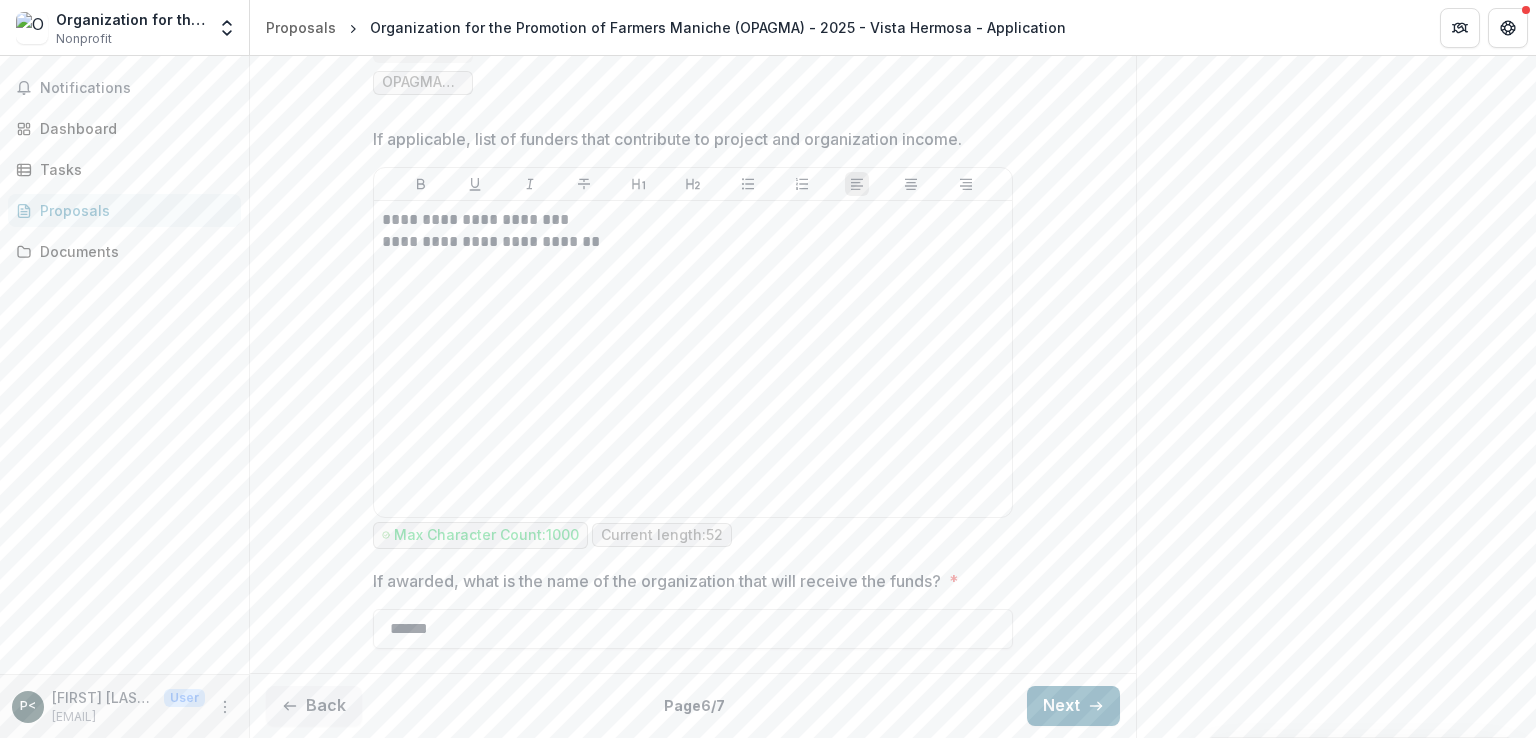 click on "Next" at bounding box center [1073, 706] 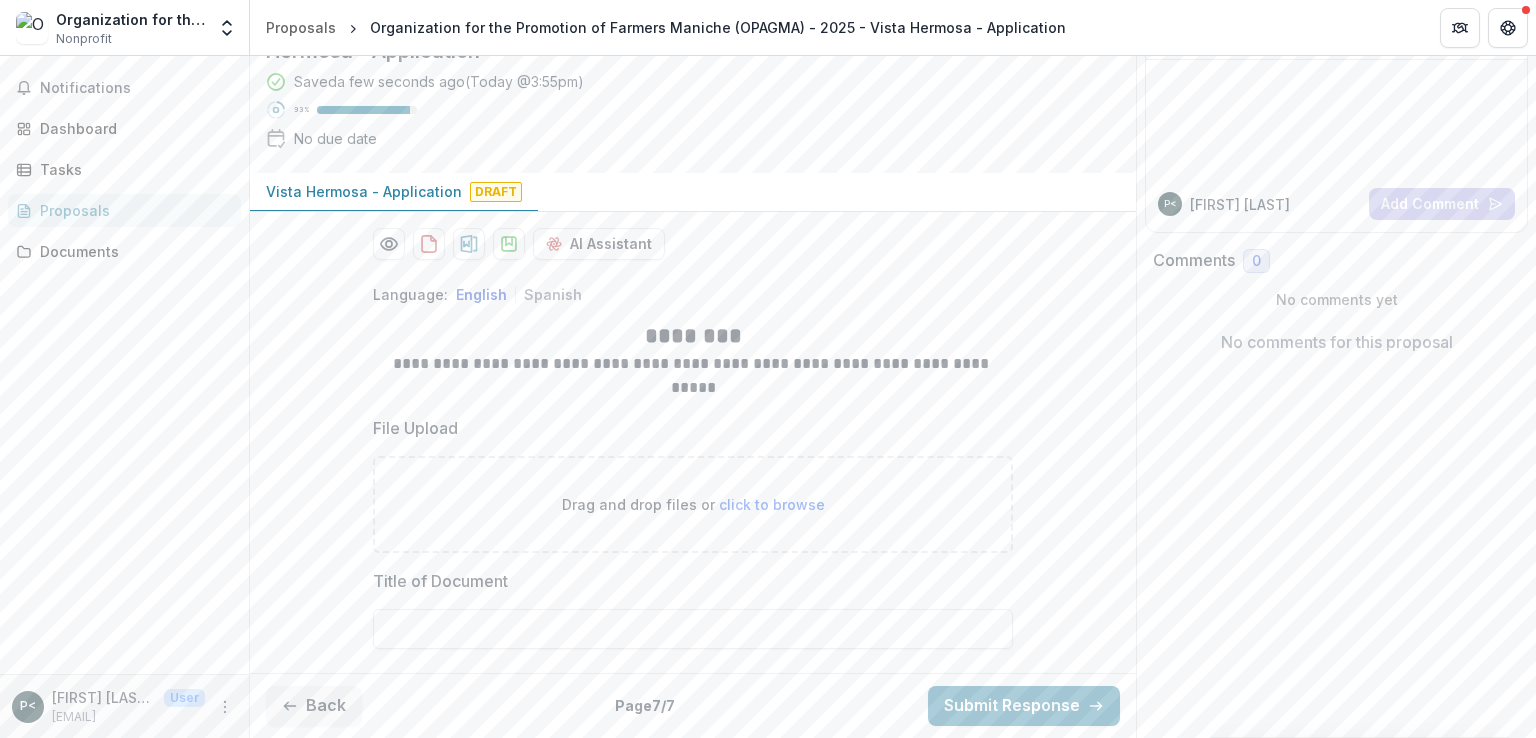 scroll, scrollTop: 193, scrollLeft: 0, axis: vertical 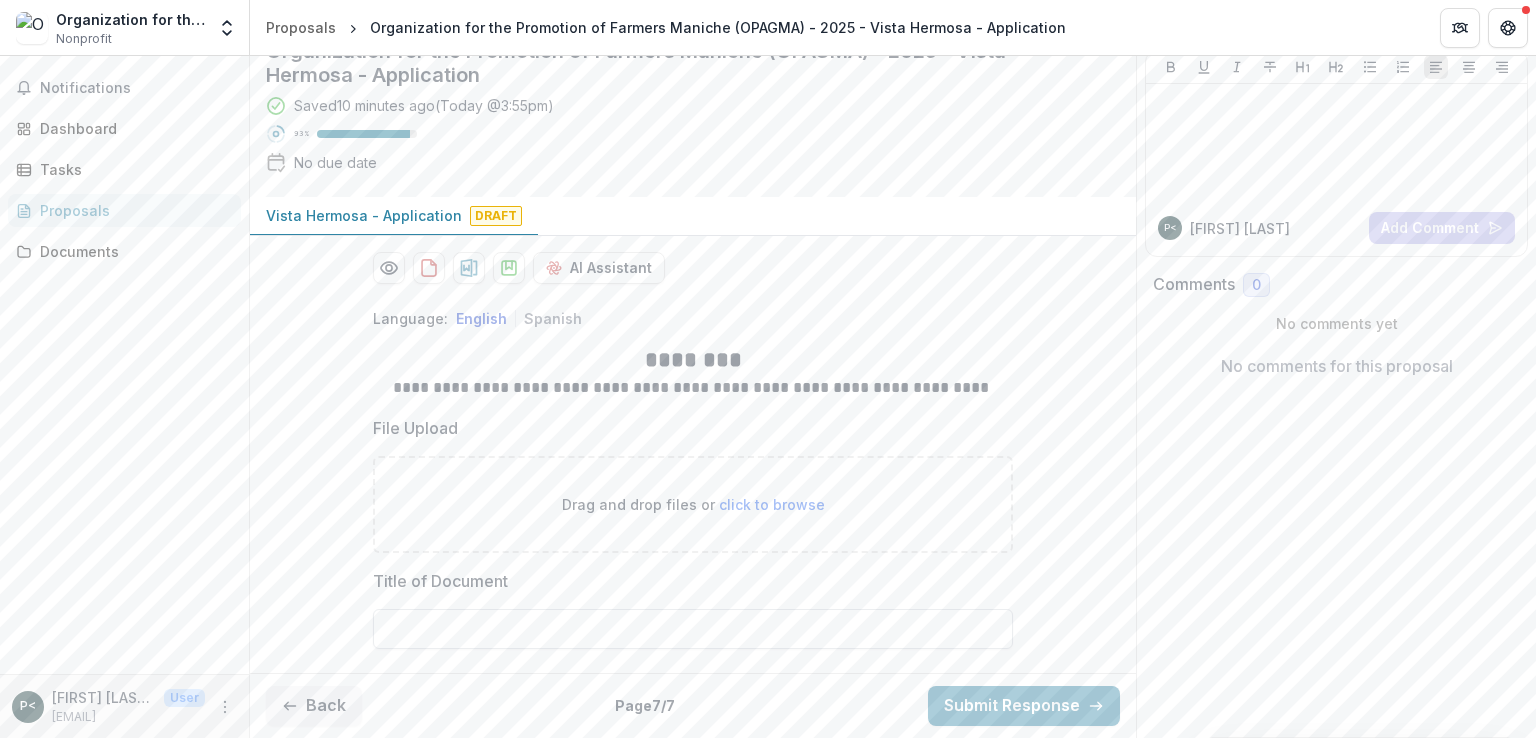 click on "Title of Document" at bounding box center (693, 629) 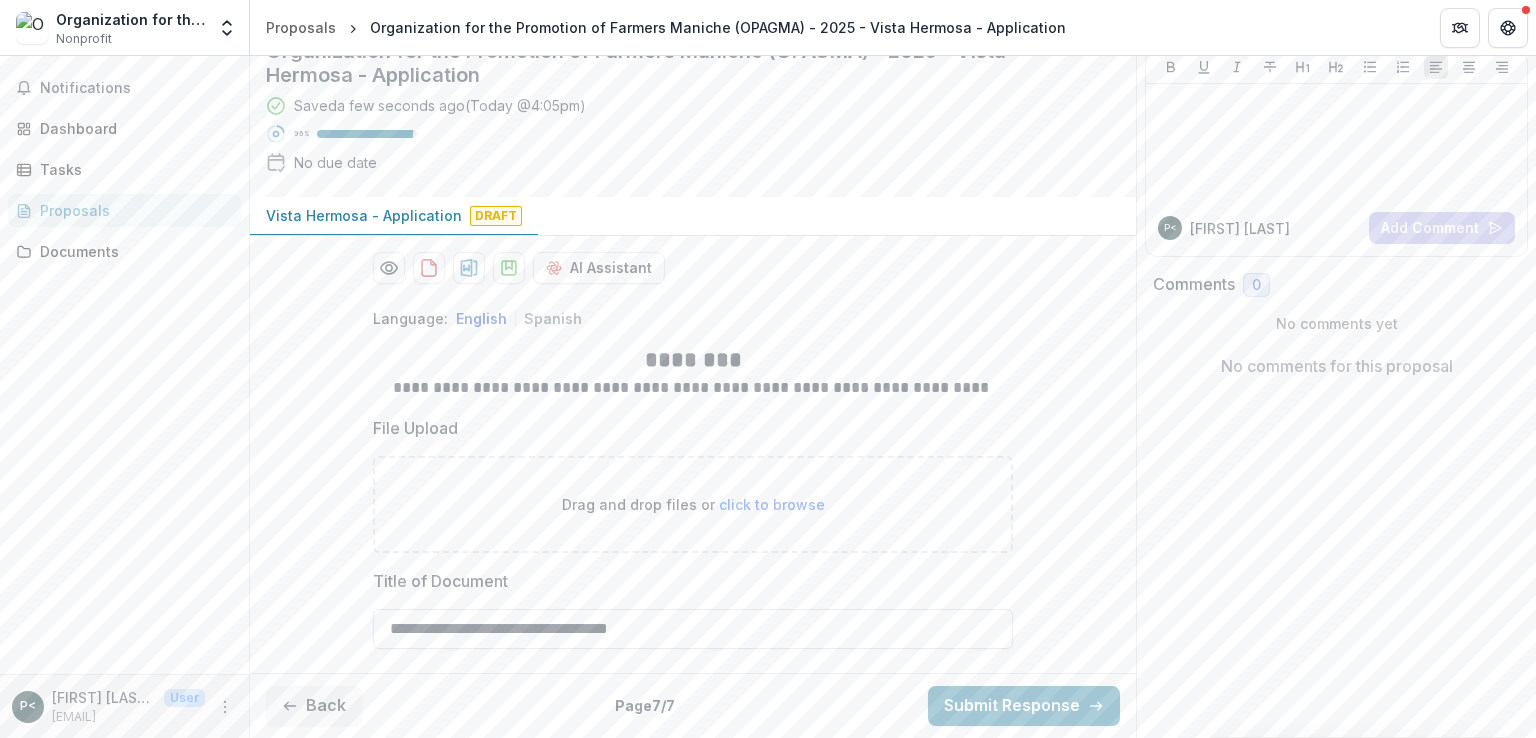 click on "**********" at bounding box center [693, 629] 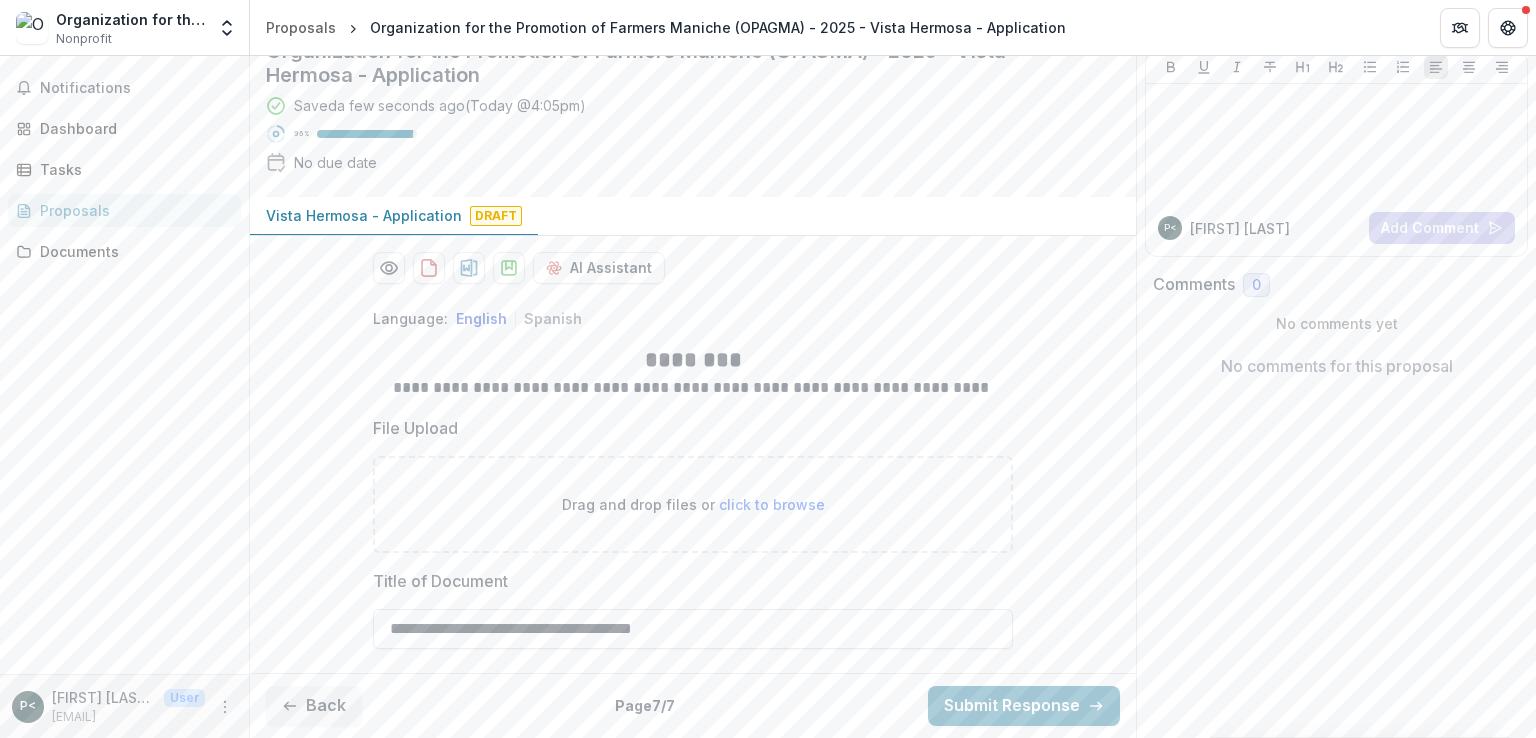 click on "**********" at bounding box center [693, 629] 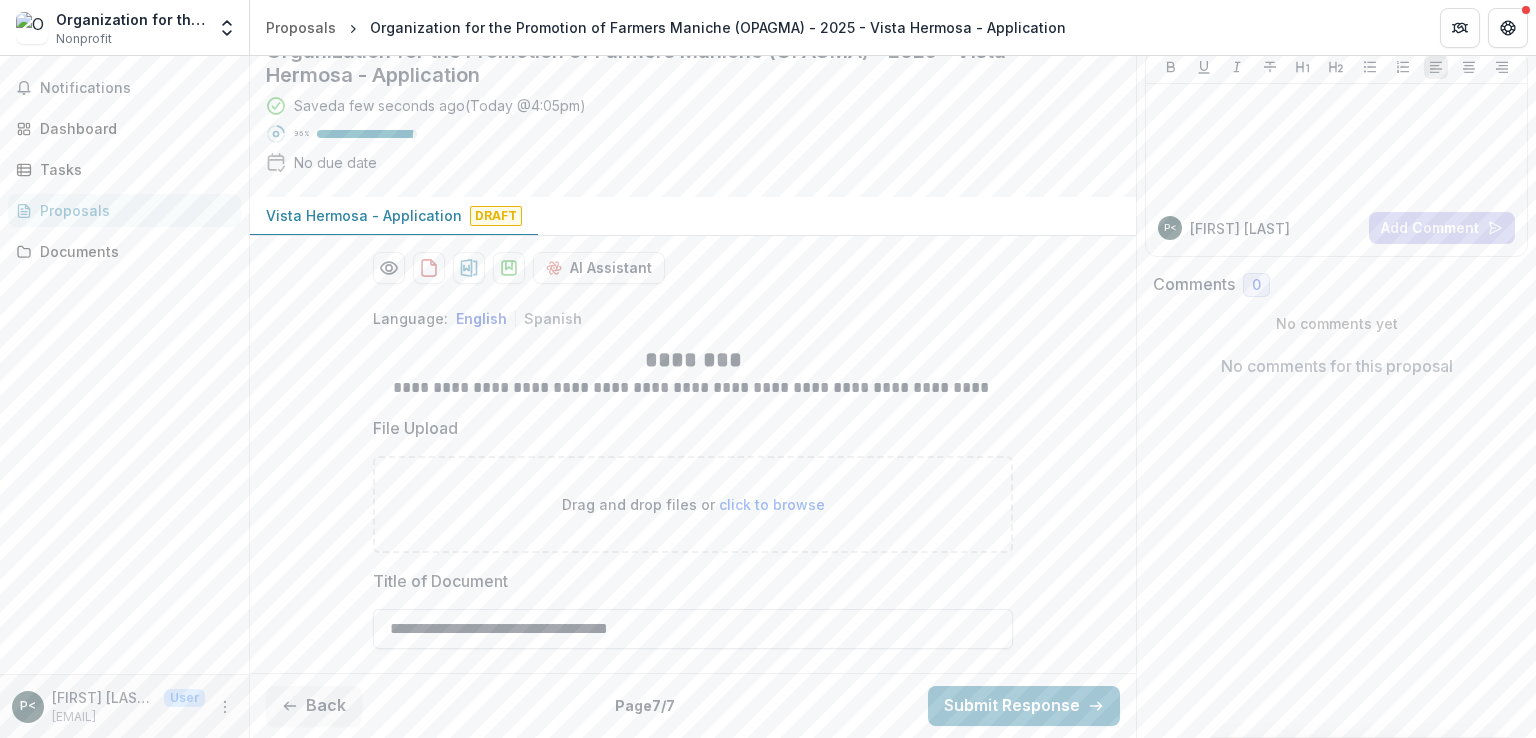 click on "**********" at bounding box center [693, 629] 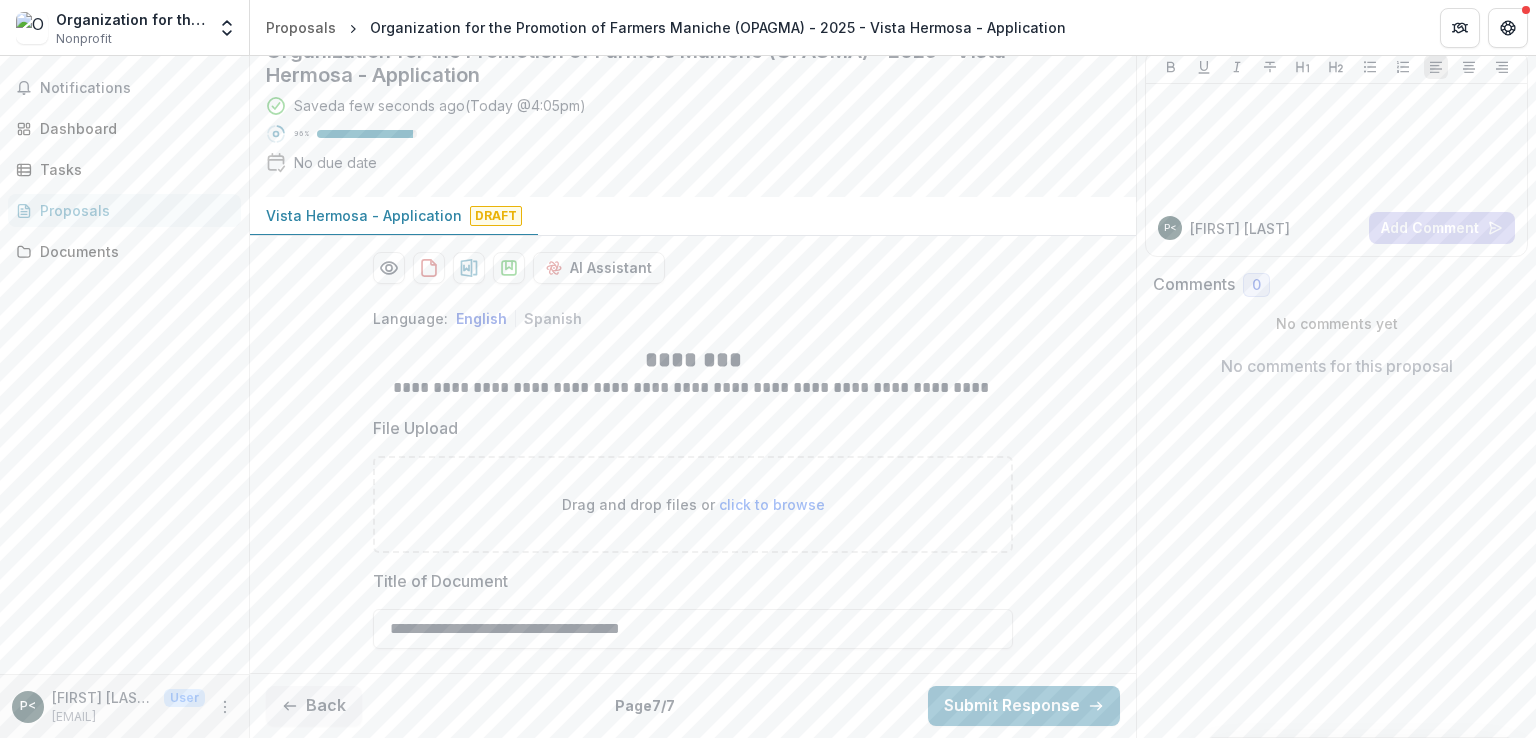 paste on "**********" 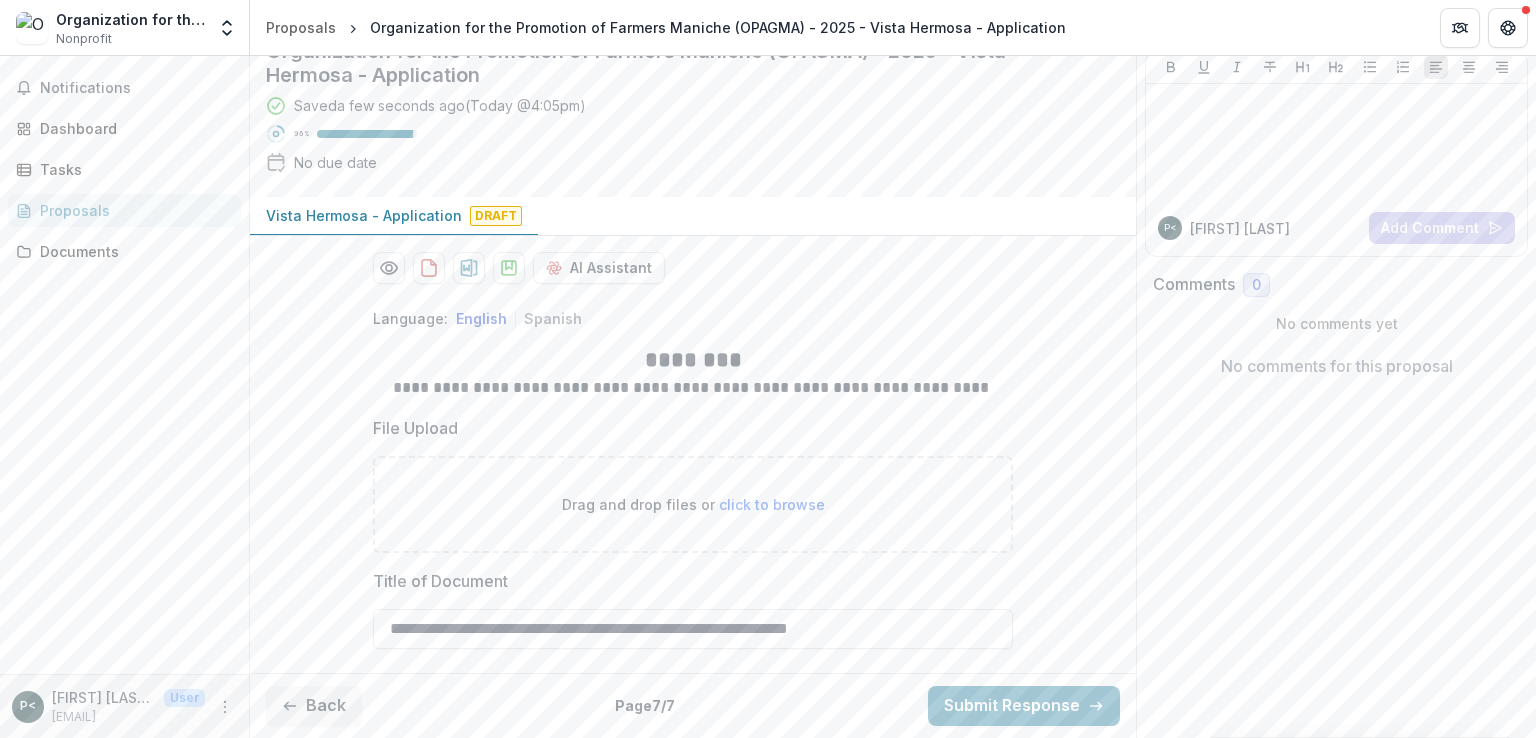 type on "**********" 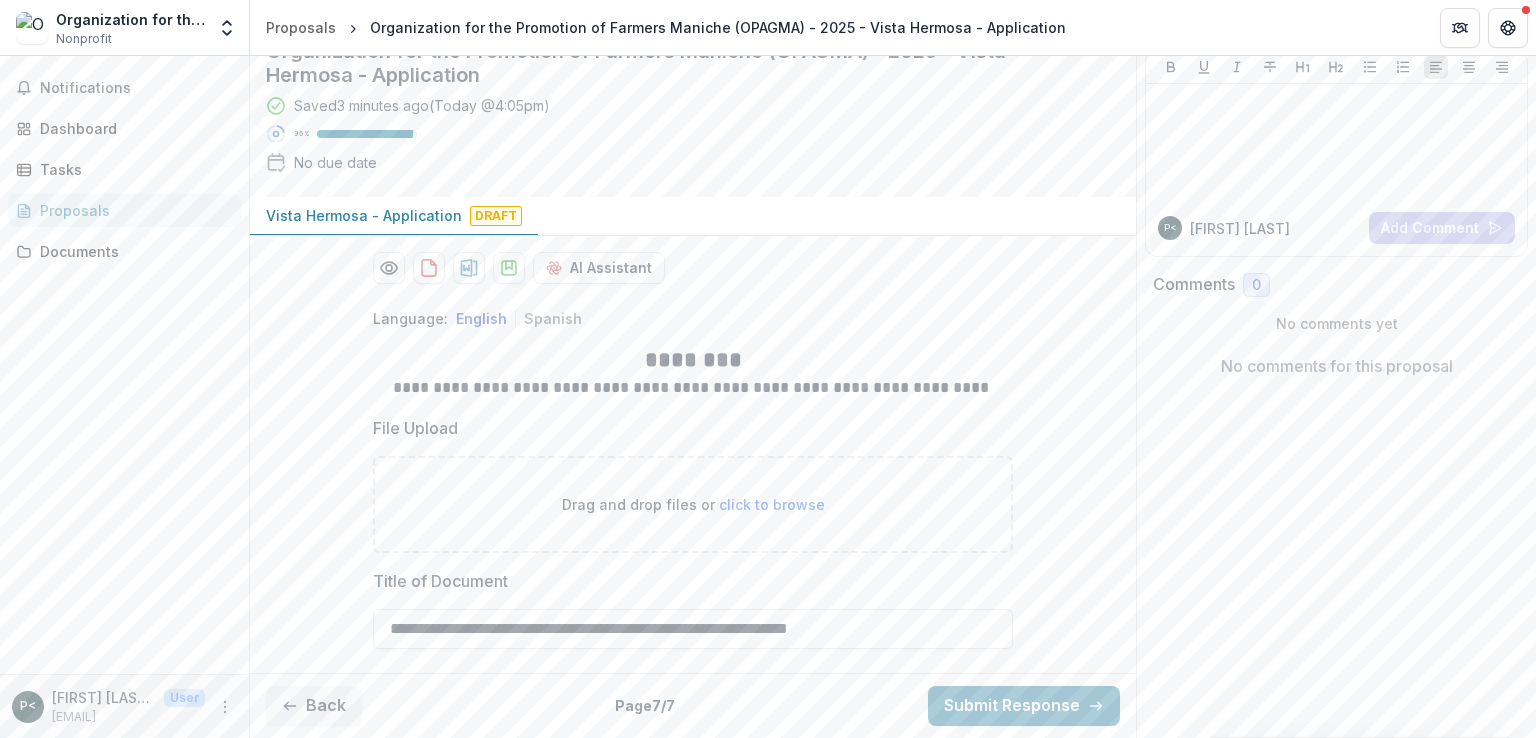 click on "click to browse" at bounding box center (772, 504) 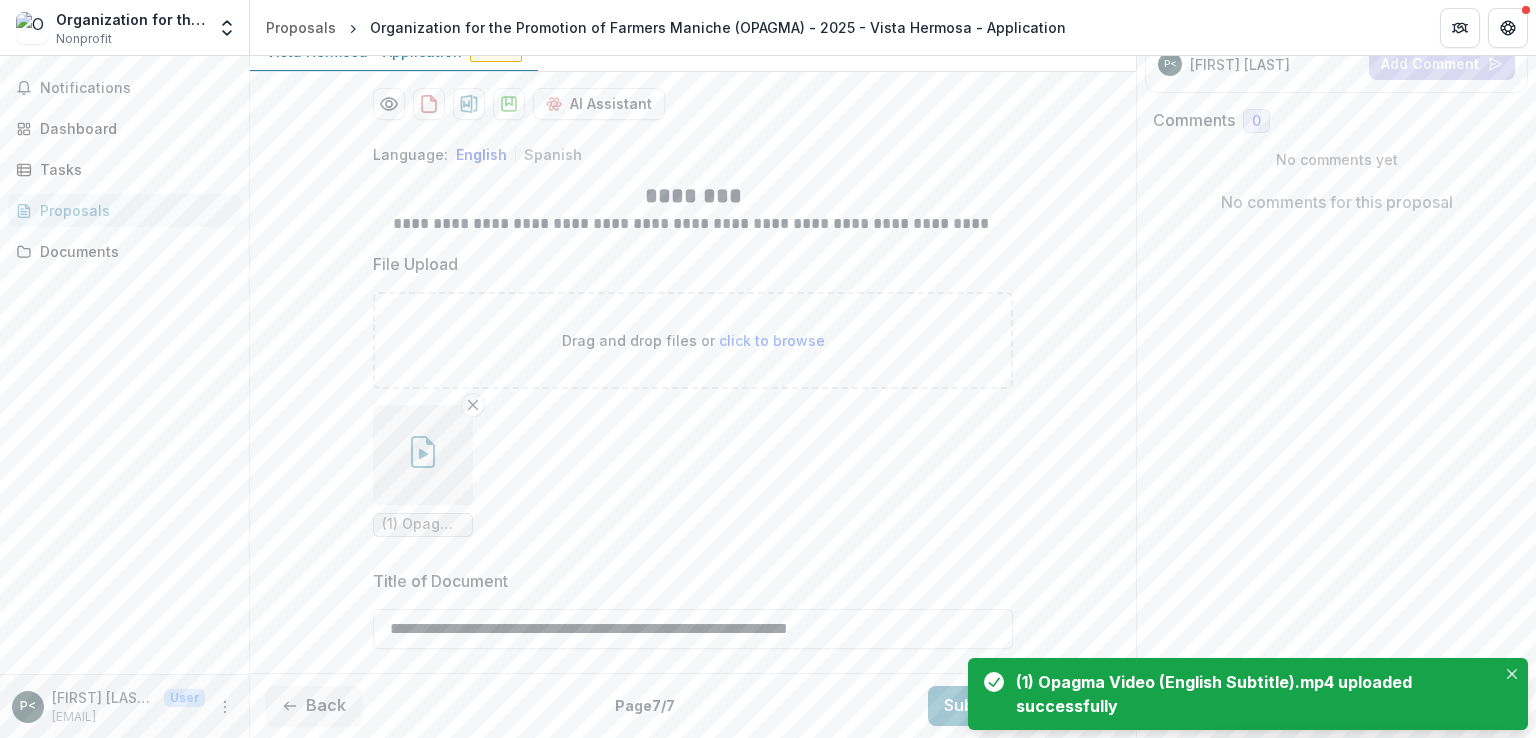 scroll, scrollTop: 357, scrollLeft: 0, axis: vertical 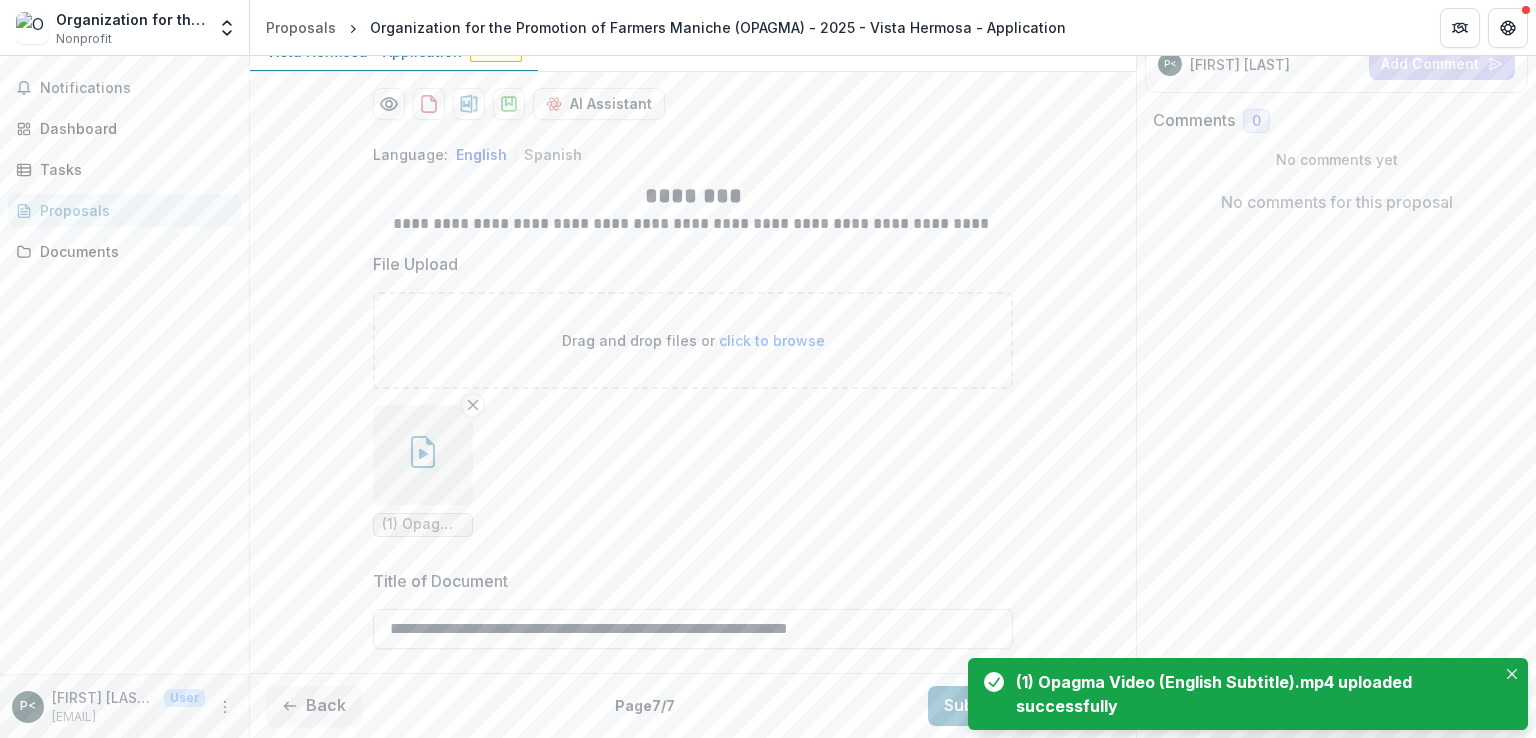 click on "**********" at bounding box center (693, 629) 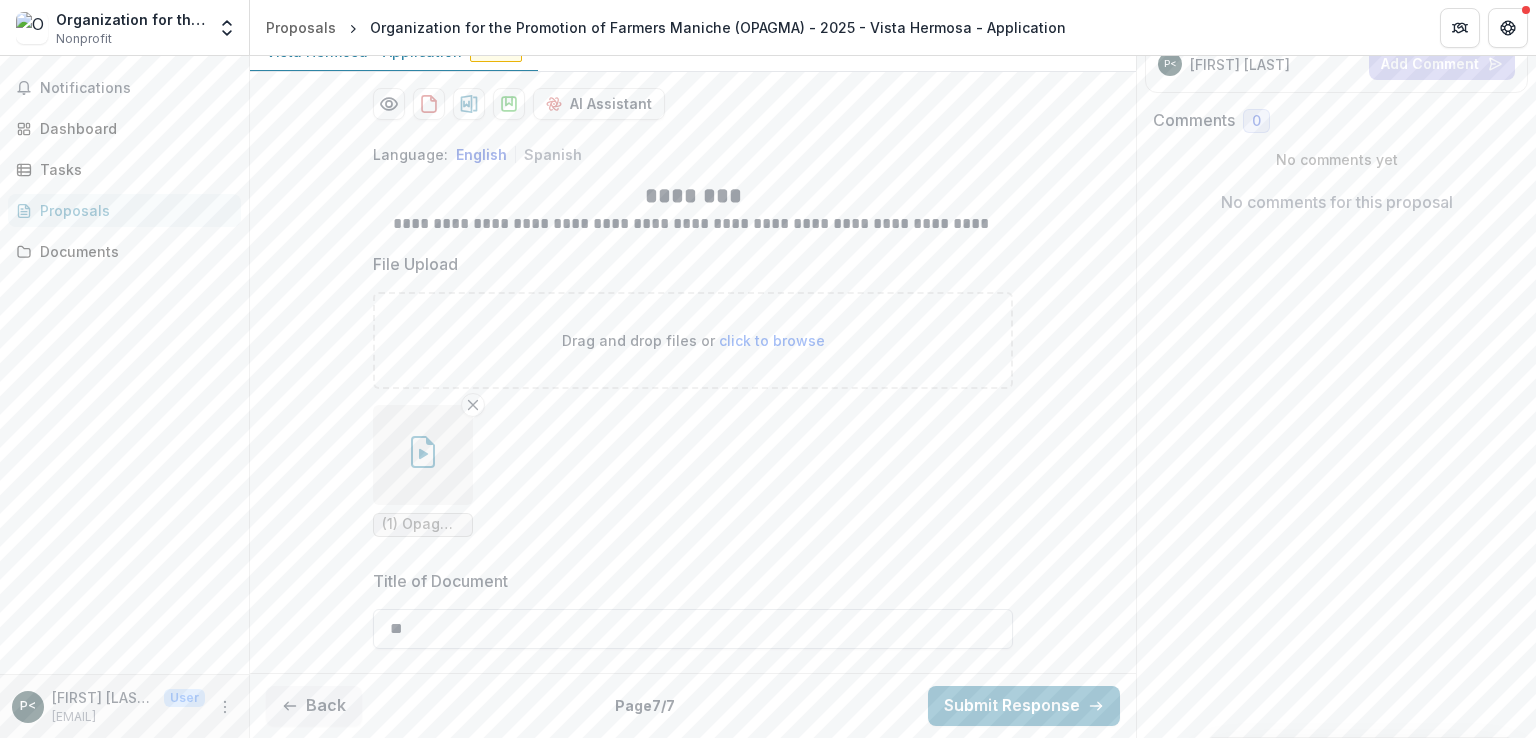 type on "*" 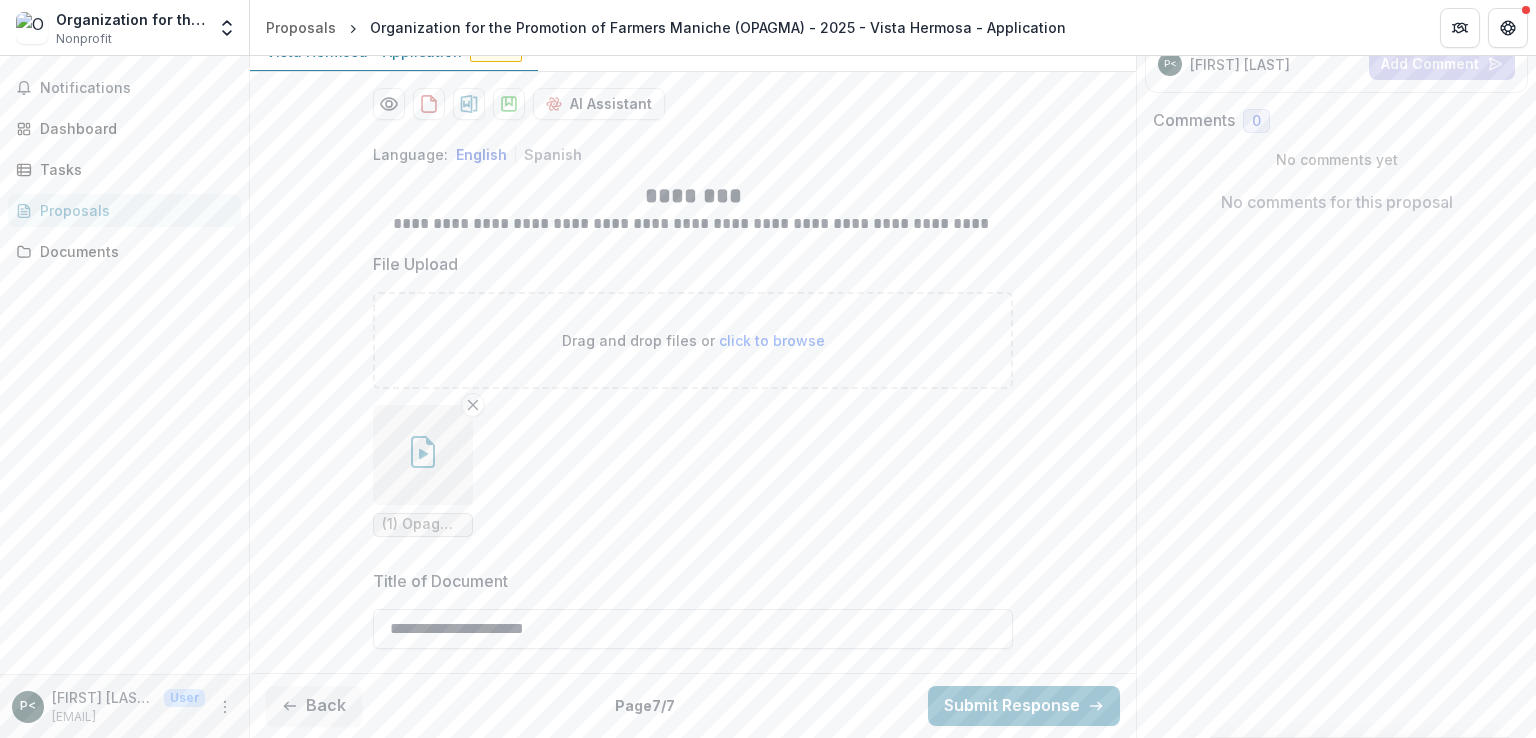 click on "**********" at bounding box center (693, 629) 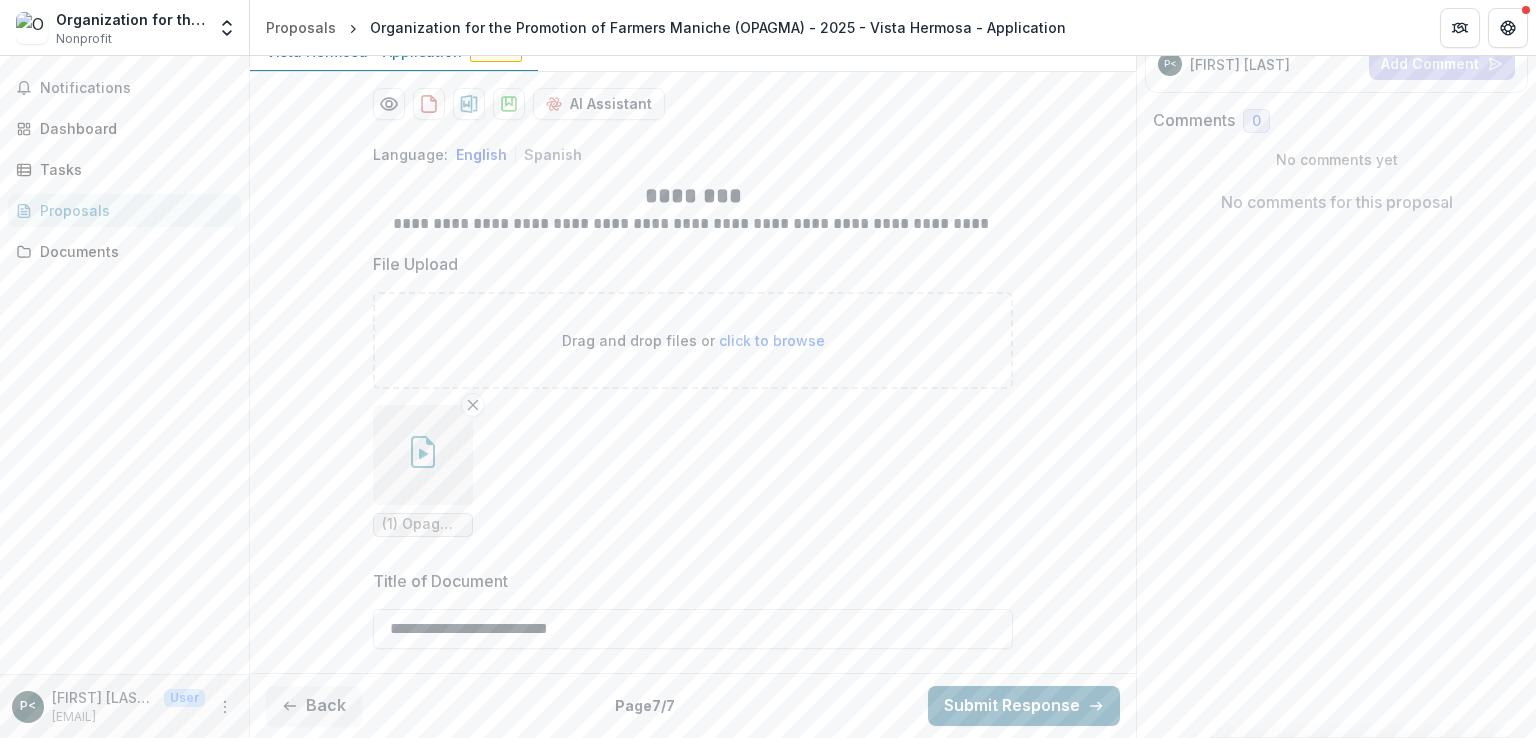 type on "**********" 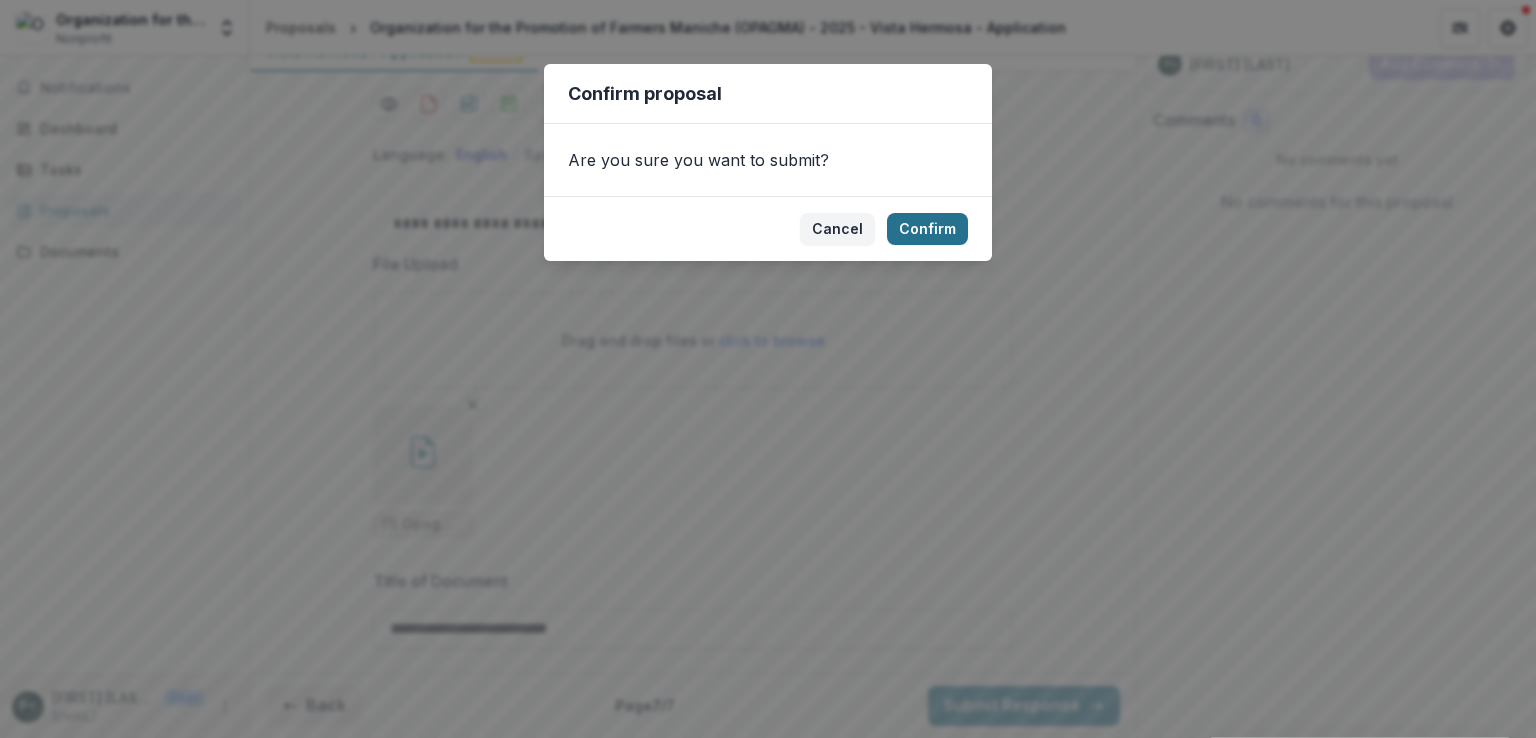 click on "Confirm" at bounding box center (927, 229) 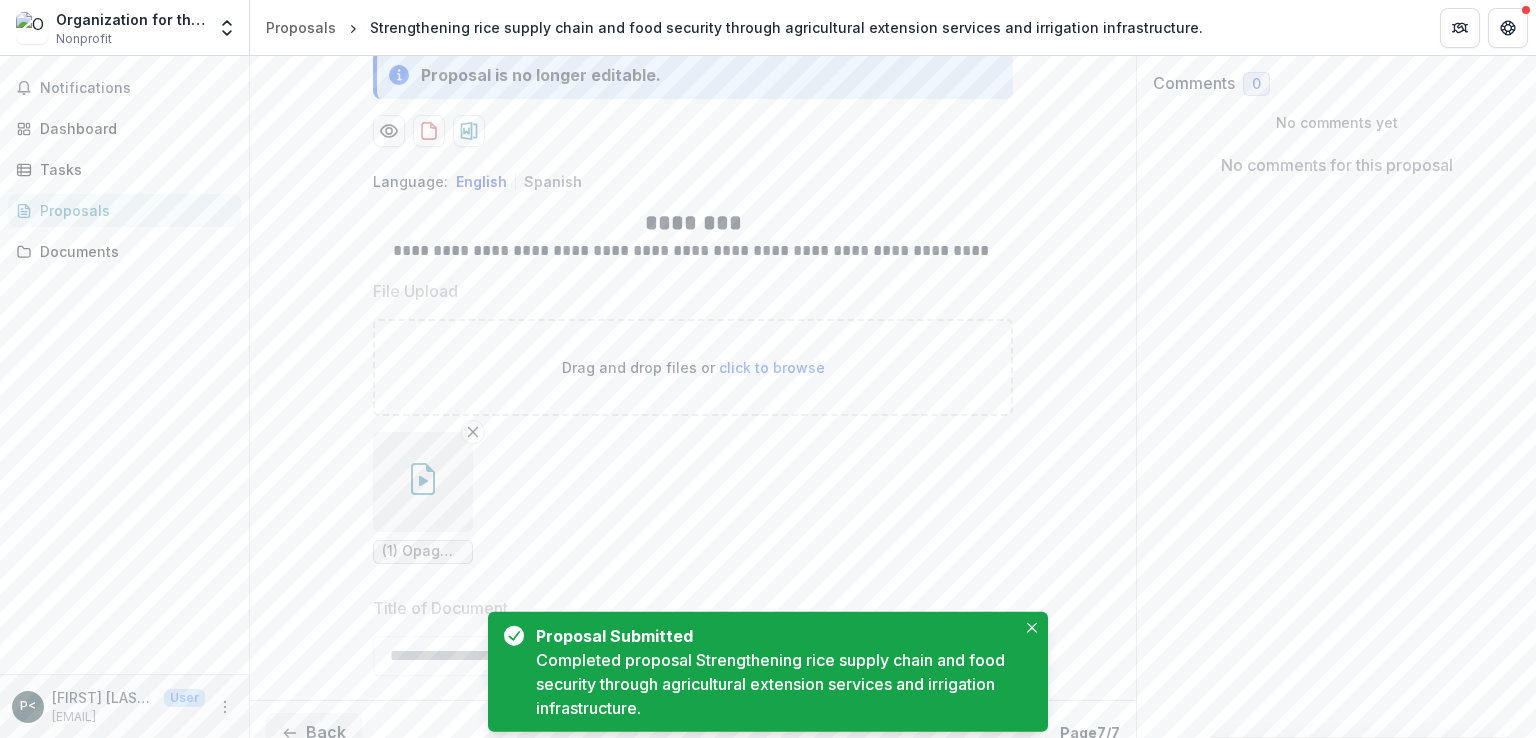 scroll, scrollTop: 421, scrollLeft: 0, axis: vertical 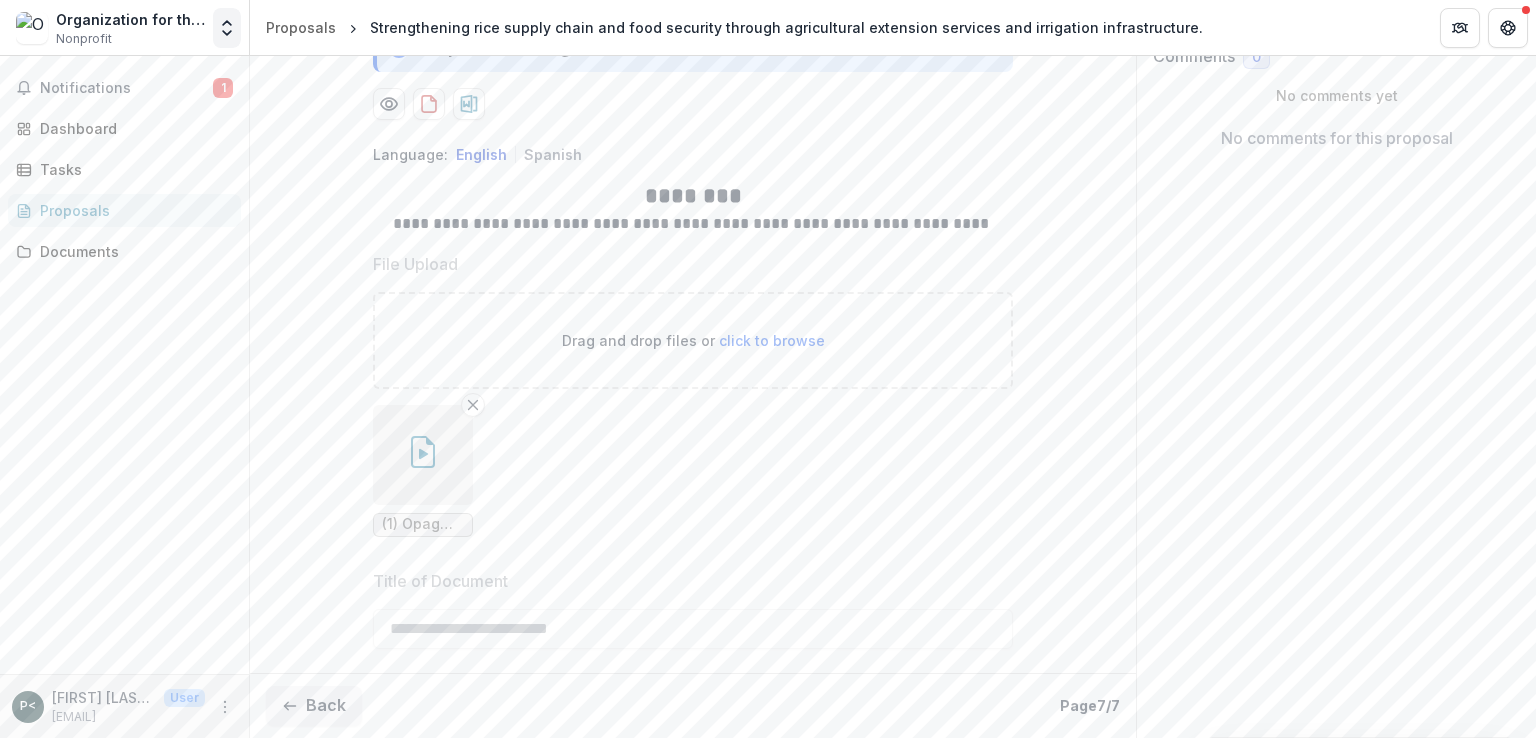 click 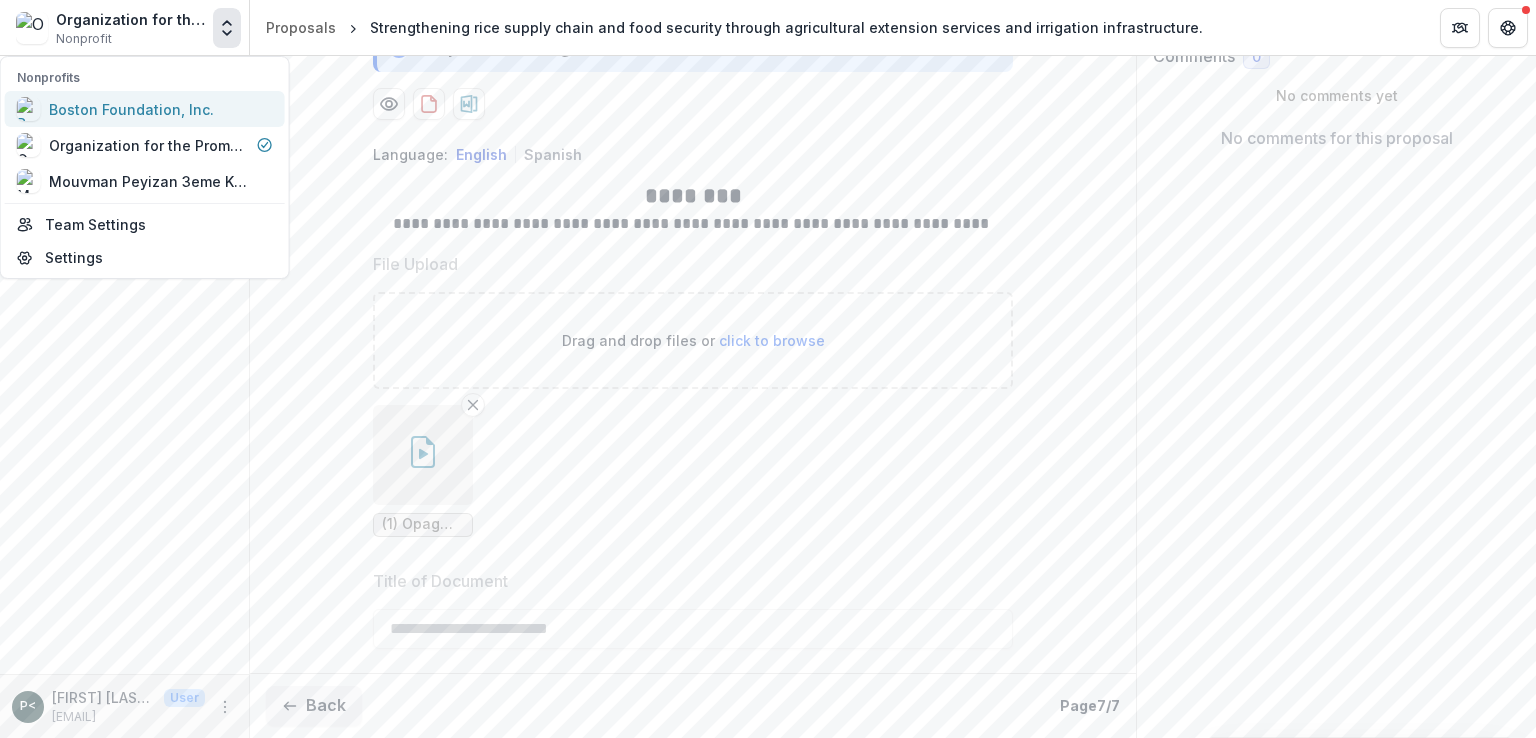 click on "Boston Foundation, Inc." at bounding box center [131, 109] 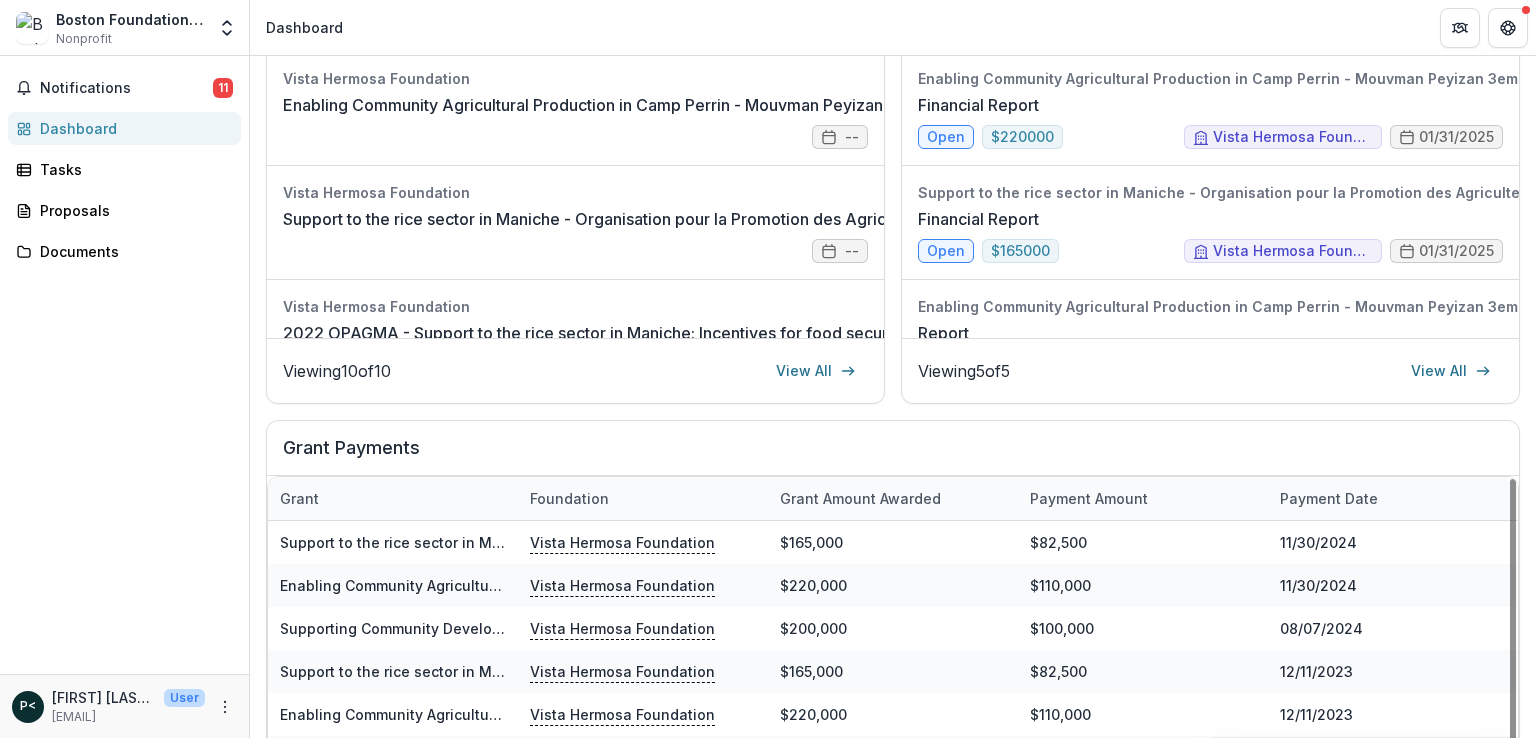 scroll, scrollTop: 0, scrollLeft: 0, axis: both 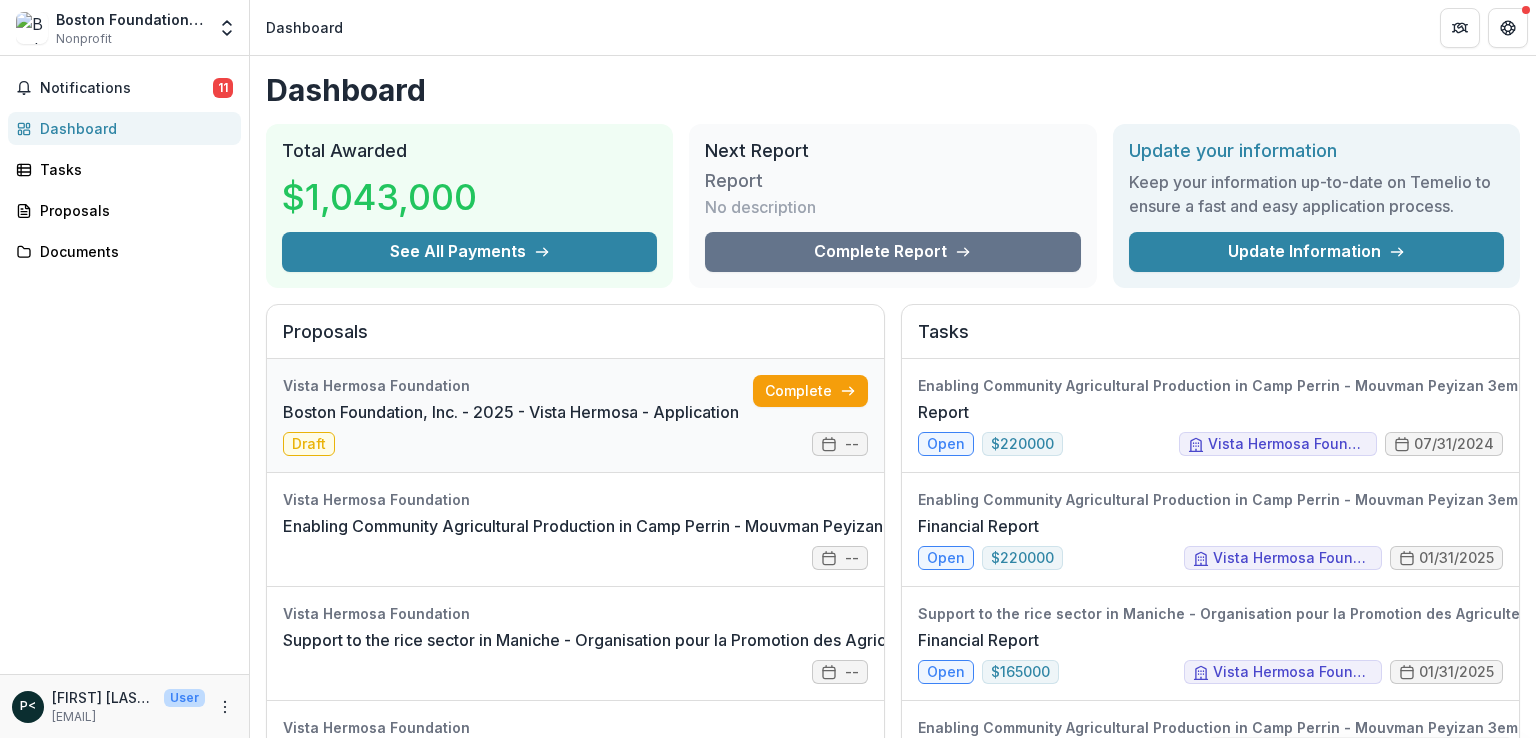 click on "Boston Foundation, Inc. - 2025 - Vista Hermosa - Application" at bounding box center [511, 412] 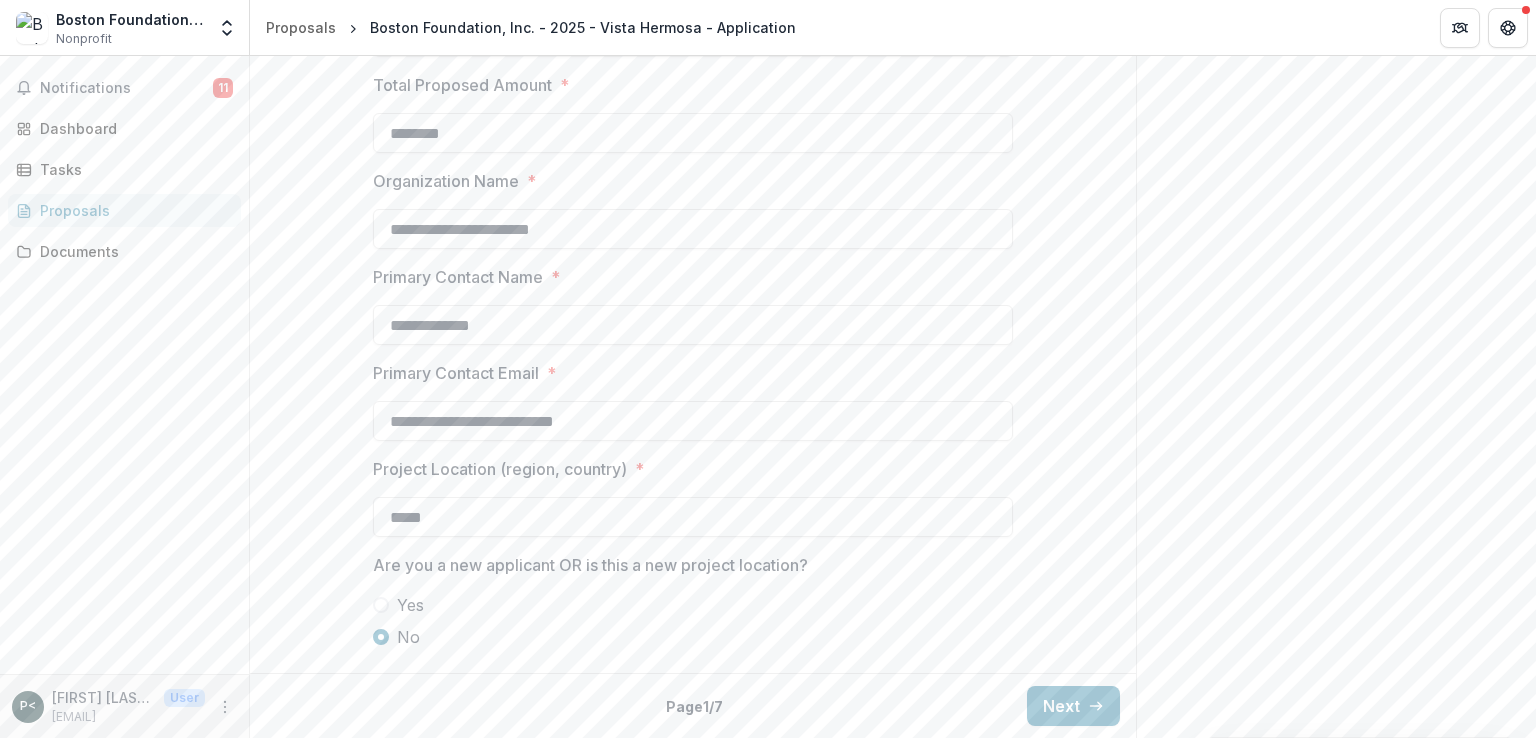 scroll, scrollTop: 1702, scrollLeft: 0, axis: vertical 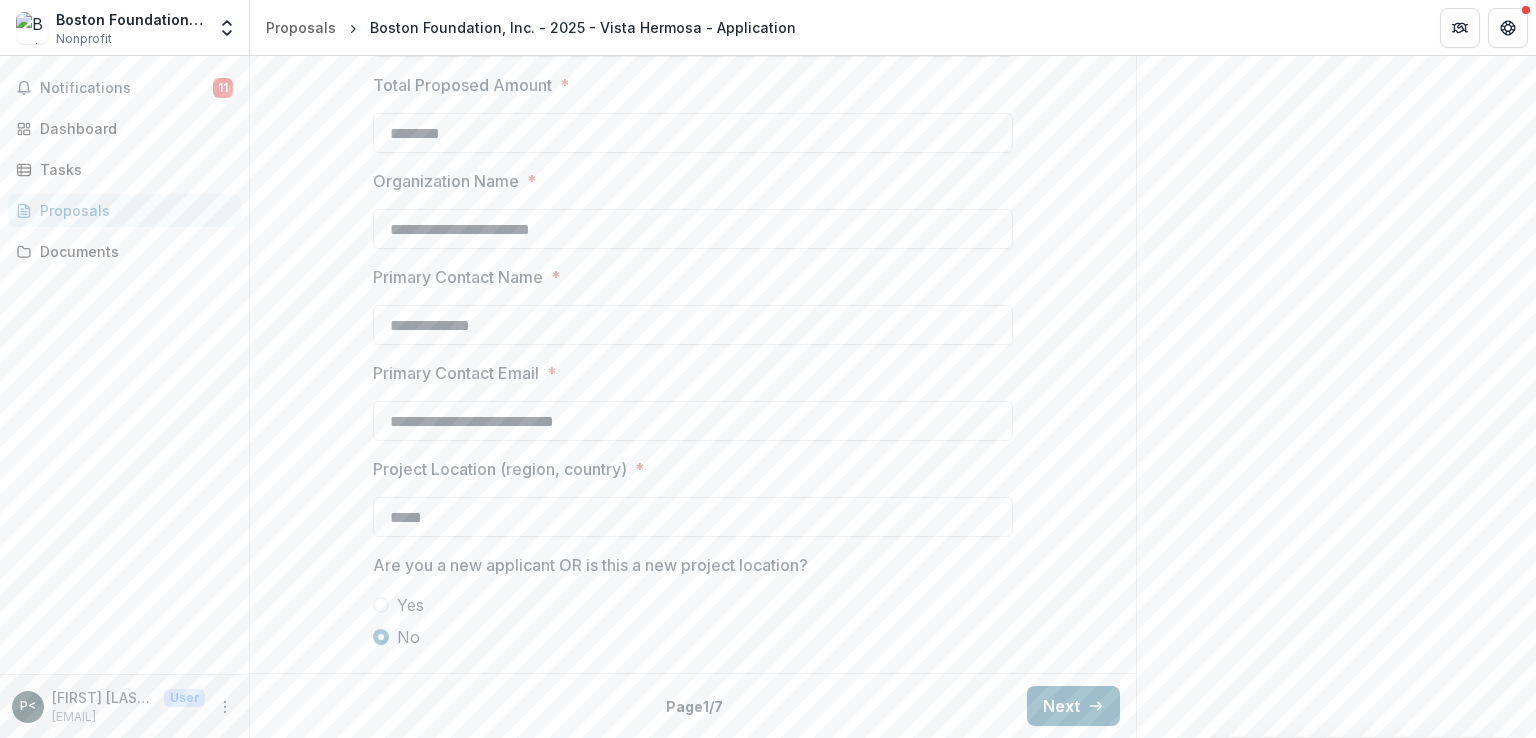 click on "Next" at bounding box center [1073, 706] 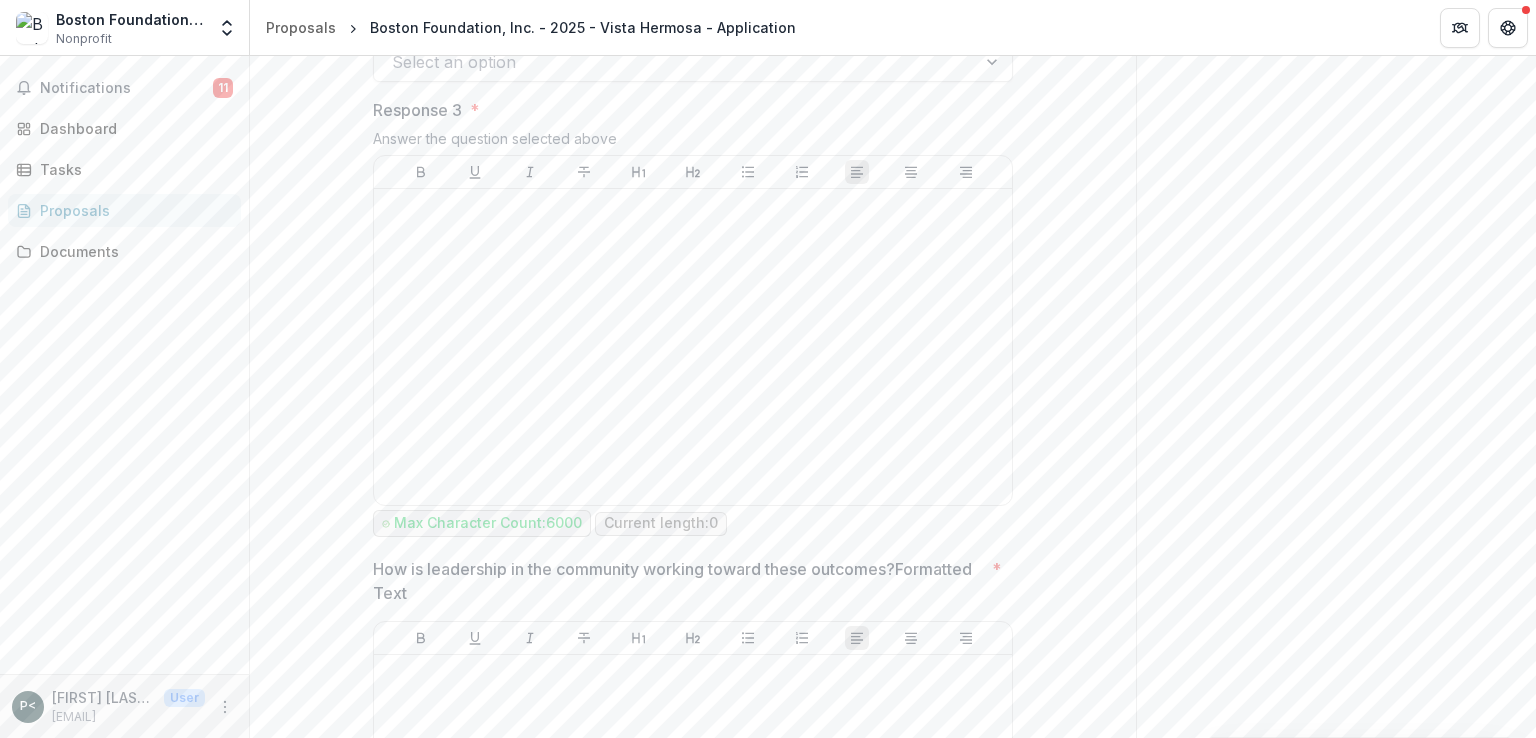 scroll, scrollTop: 3457, scrollLeft: 0, axis: vertical 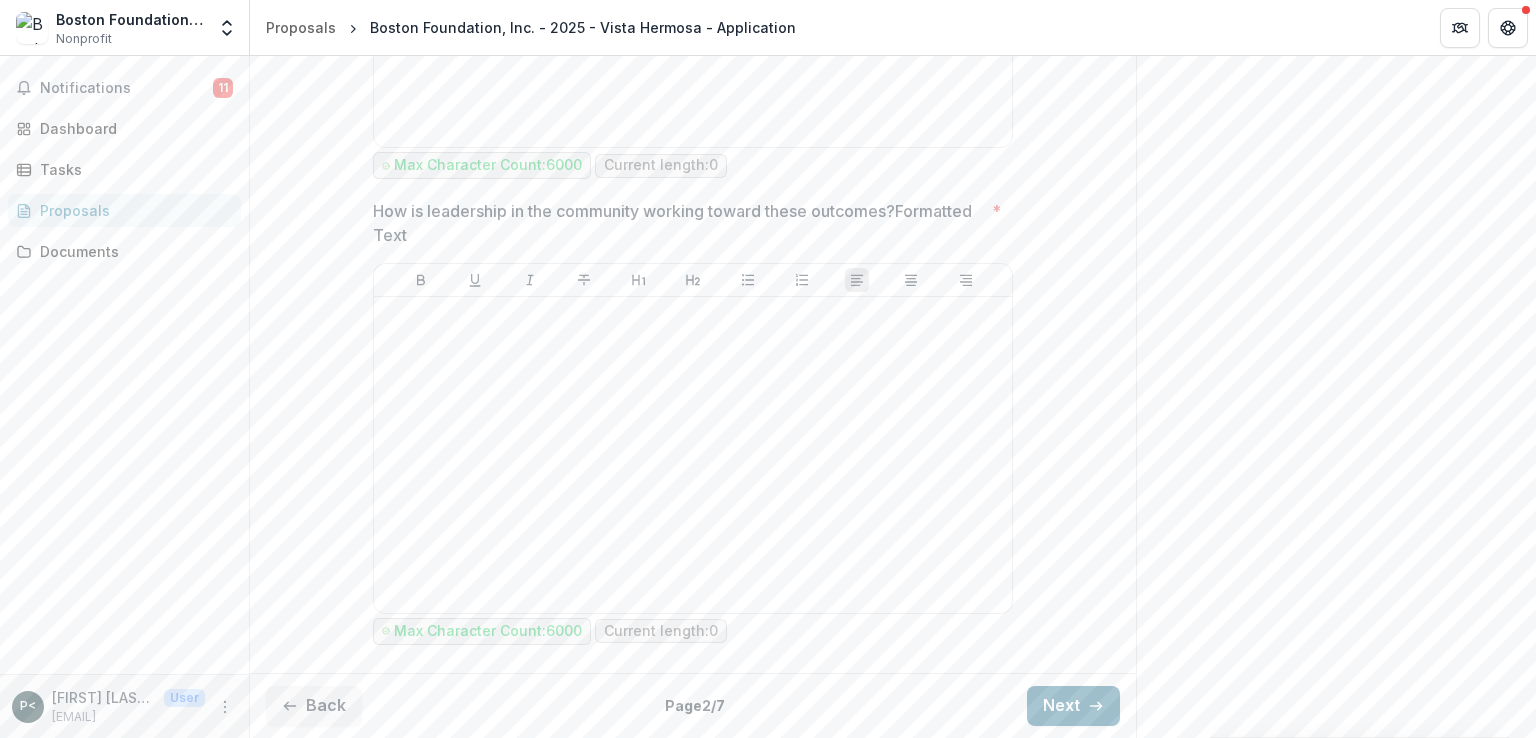 click on "Next" at bounding box center [1073, 706] 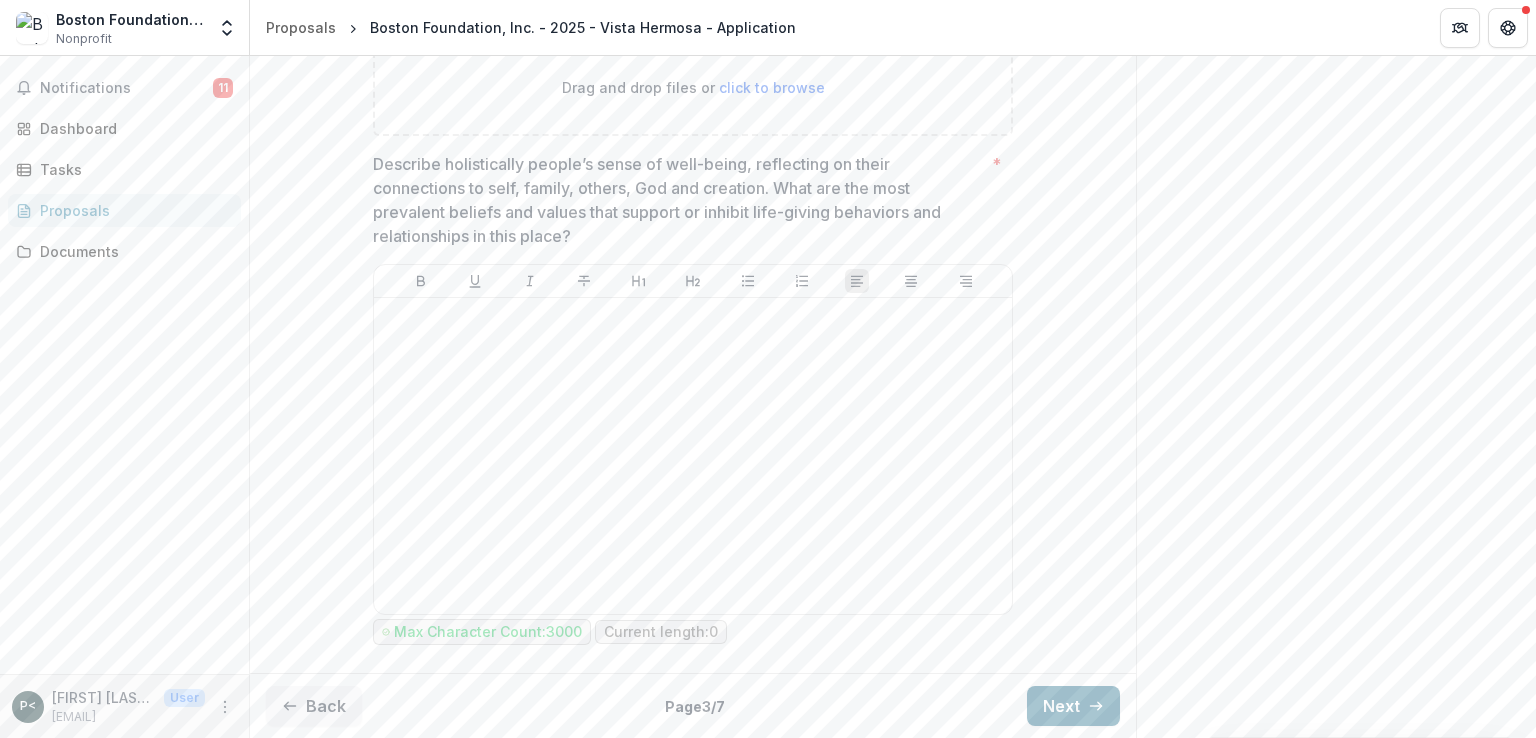 scroll, scrollTop: 1027, scrollLeft: 0, axis: vertical 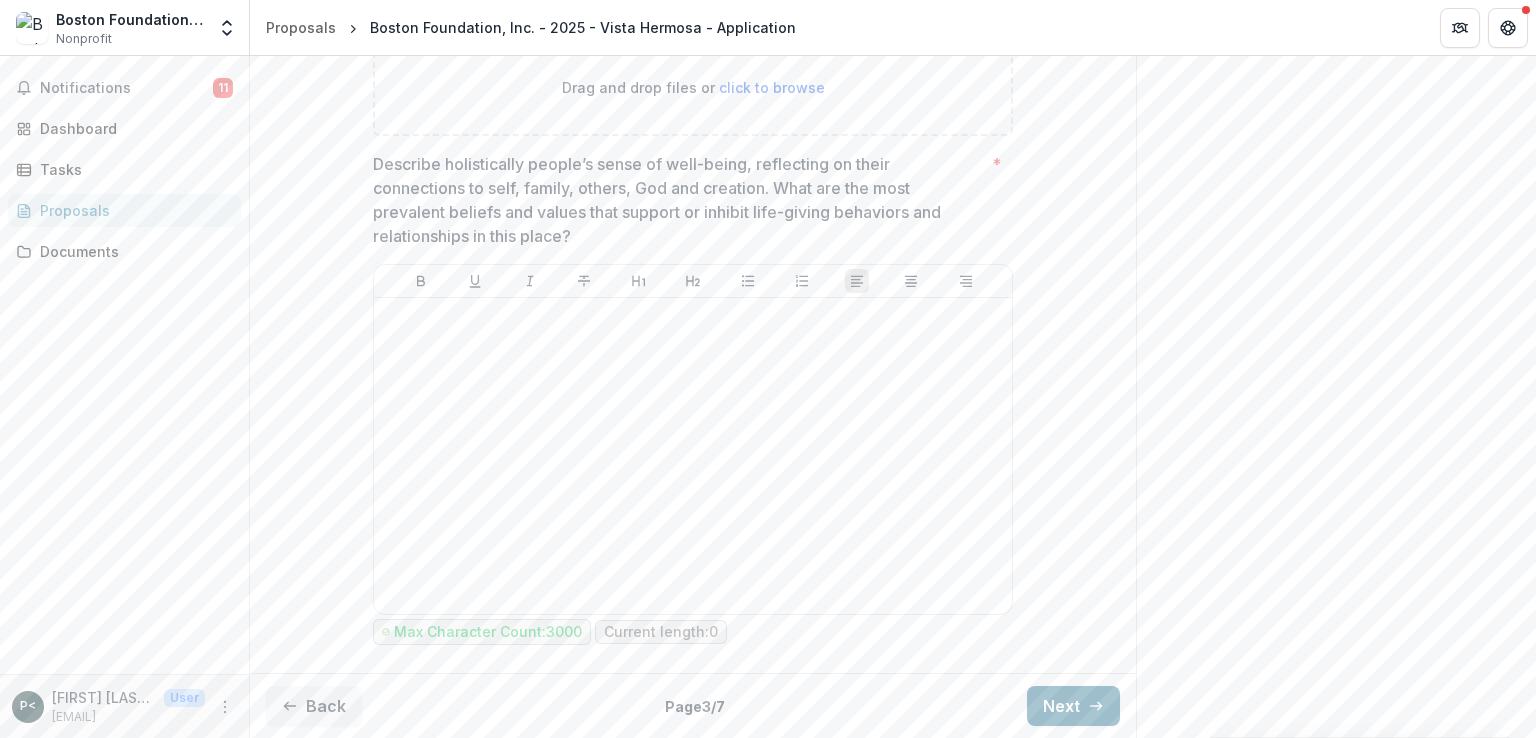 click on "Next" at bounding box center (1073, 706) 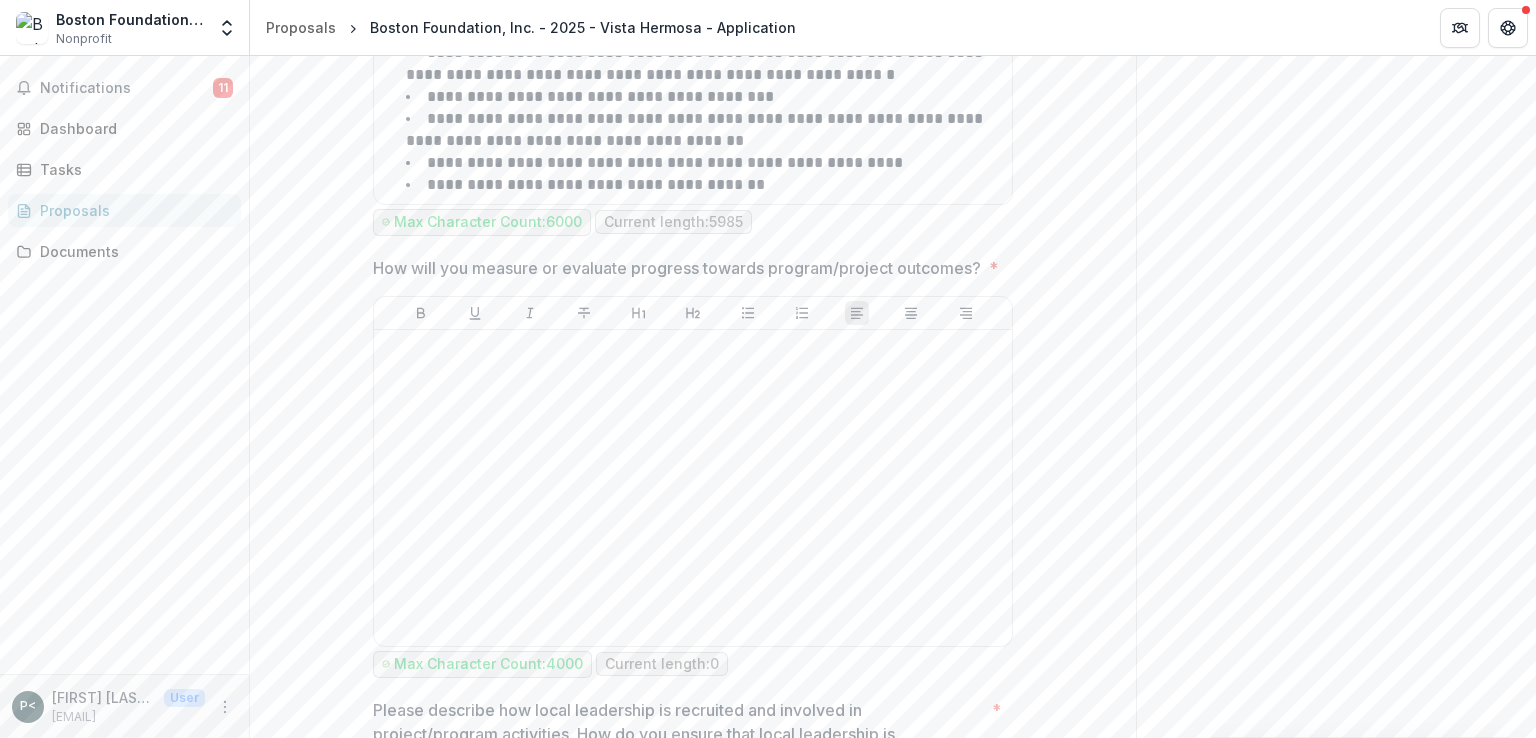 scroll, scrollTop: 6817, scrollLeft: 0, axis: vertical 